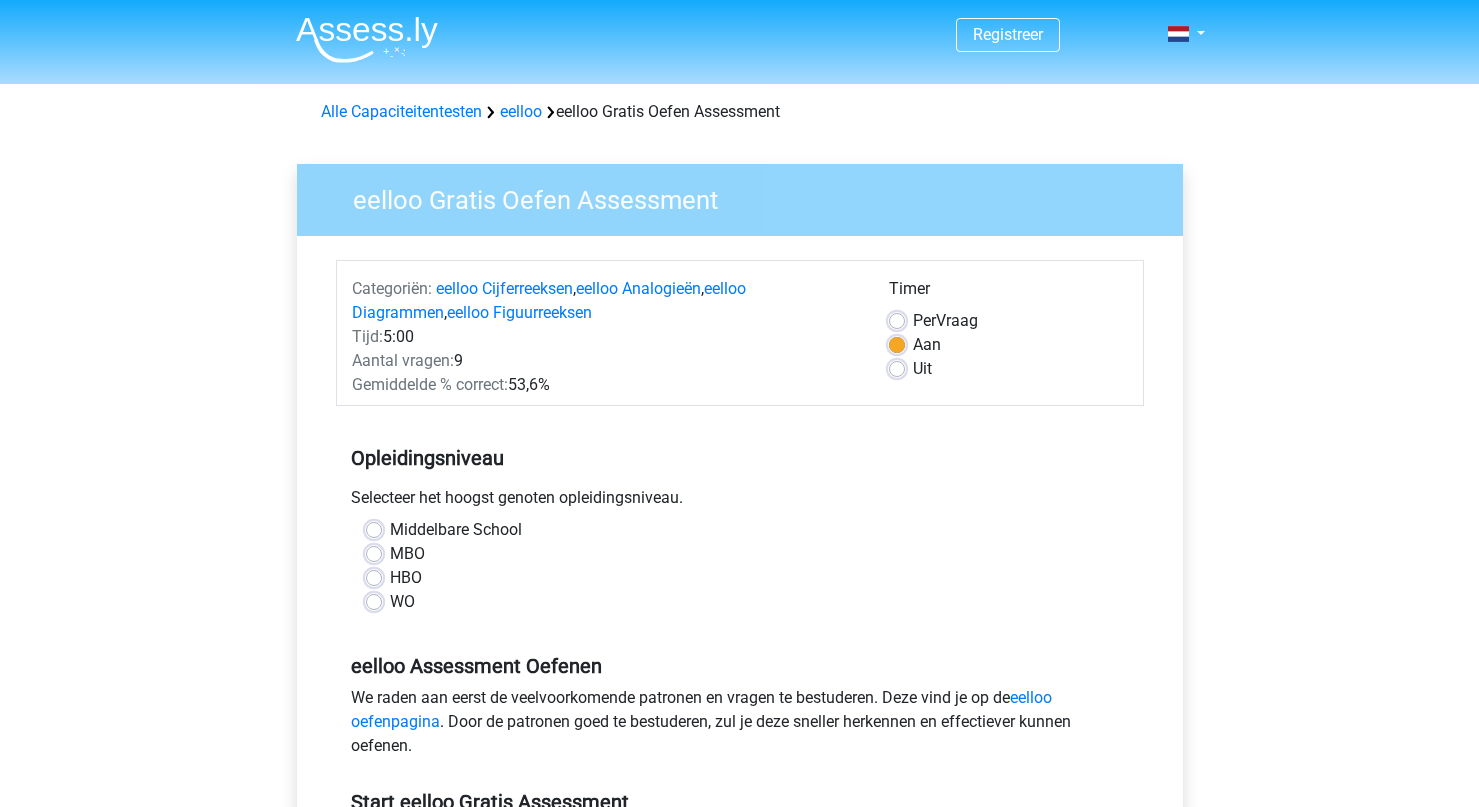 scroll, scrollTop: 0, scrollLeft: 0, axis: both 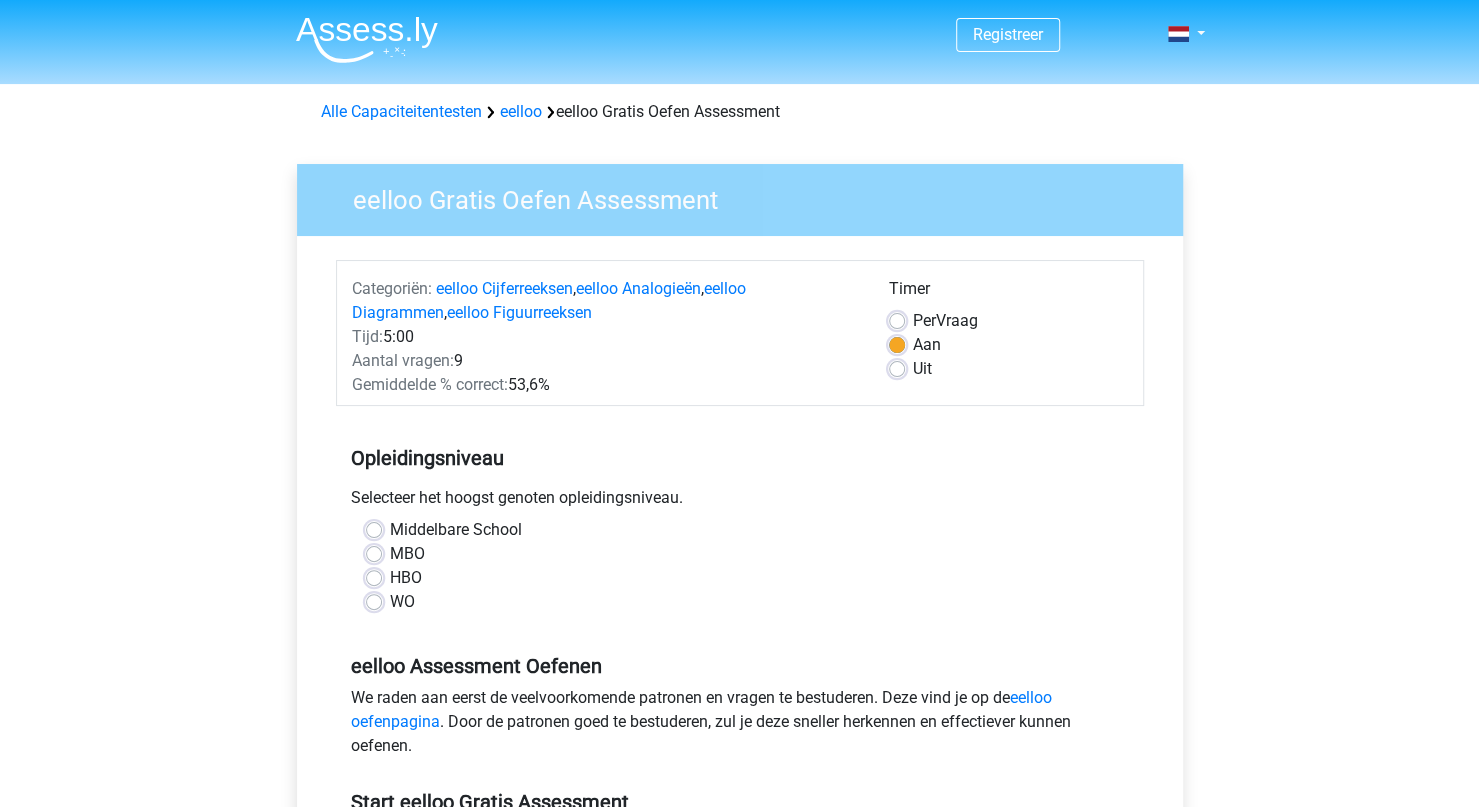 click on "MBO" at bounding box center (407, 554) 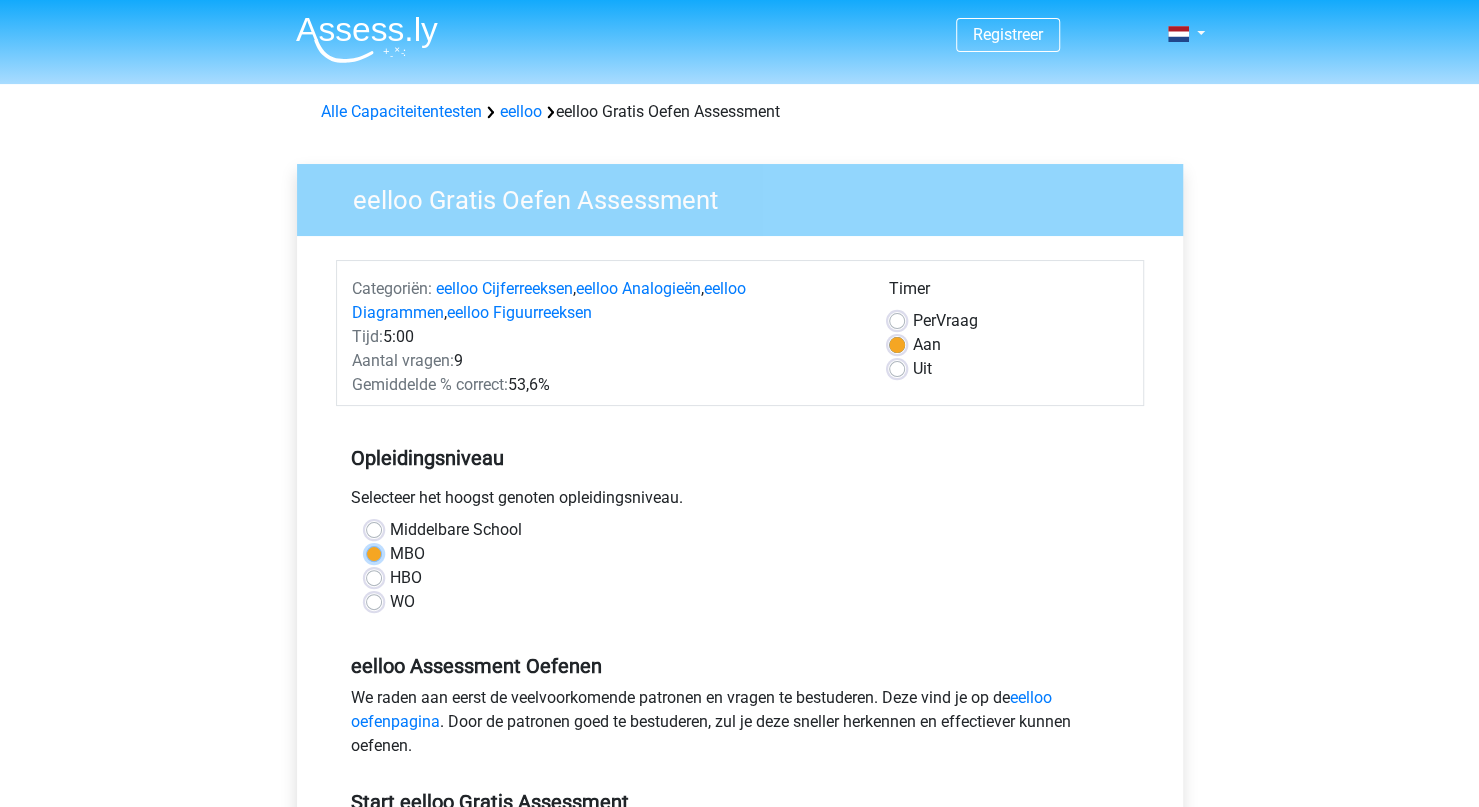 radio on "true" 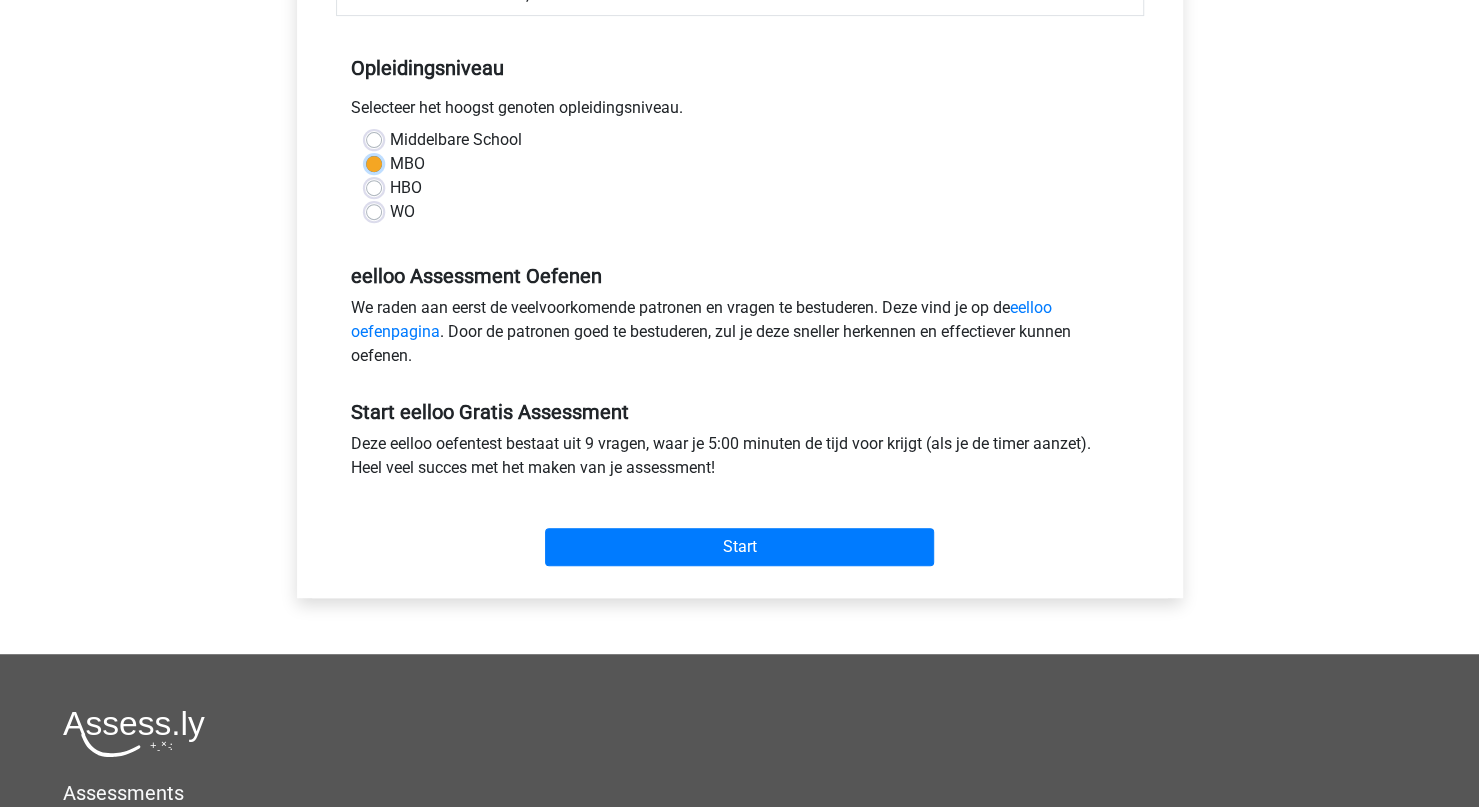 scroll, scrollTop: 499, scrollLeft: 0, axis: vertical 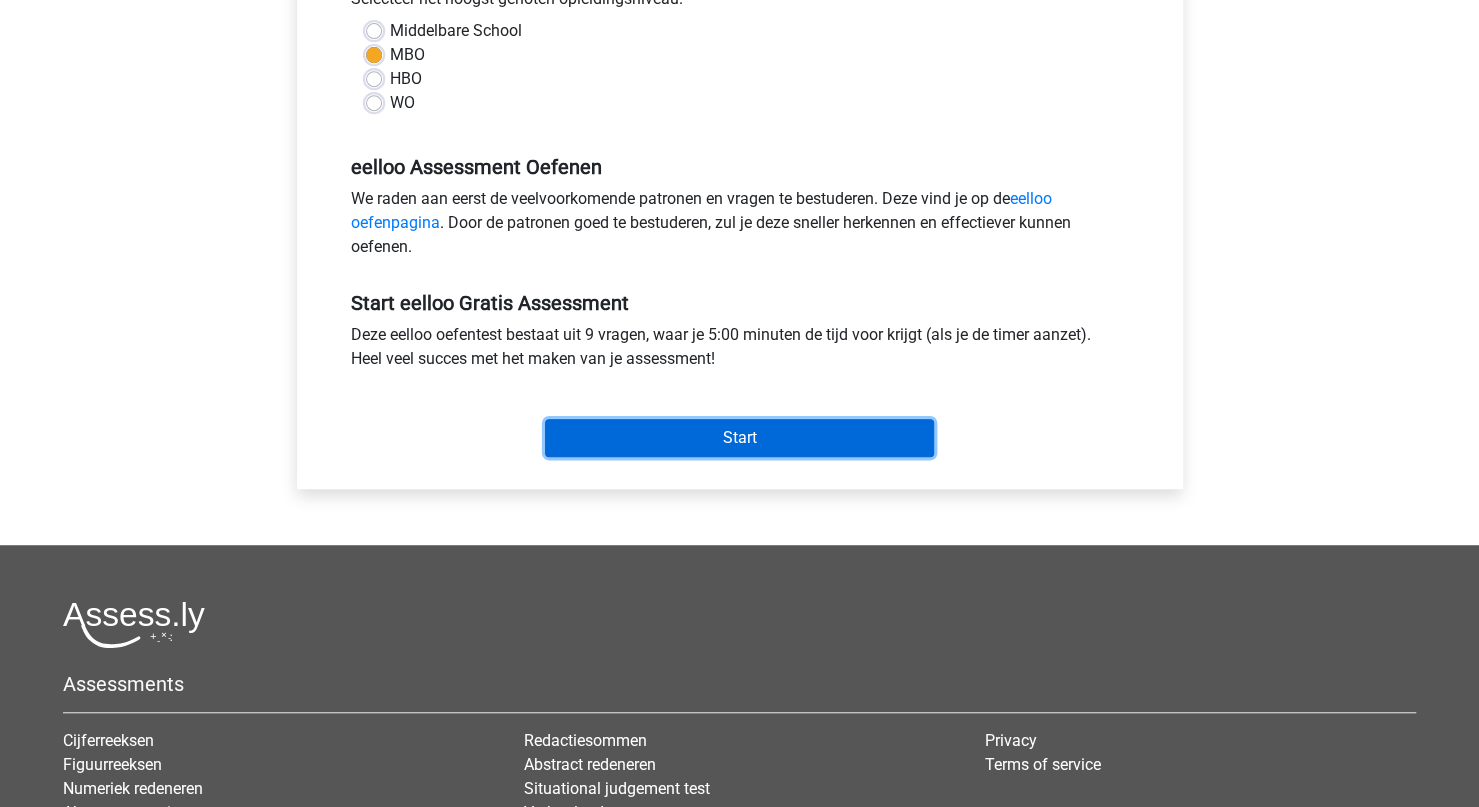 click on "Start" at bounding box center (739, 438) 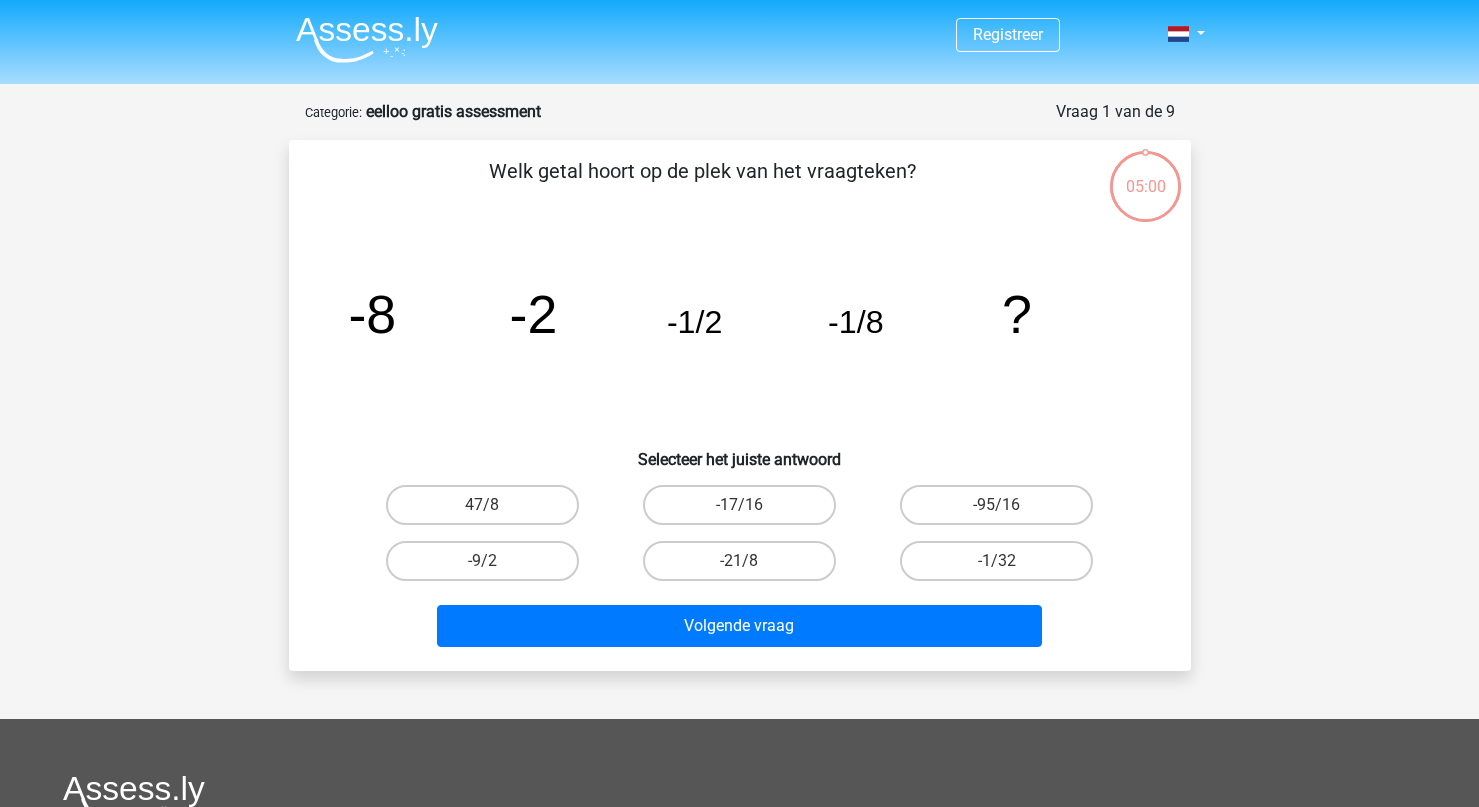 scroll, scrollTop: 0, scrollLeft: 0, axis: both 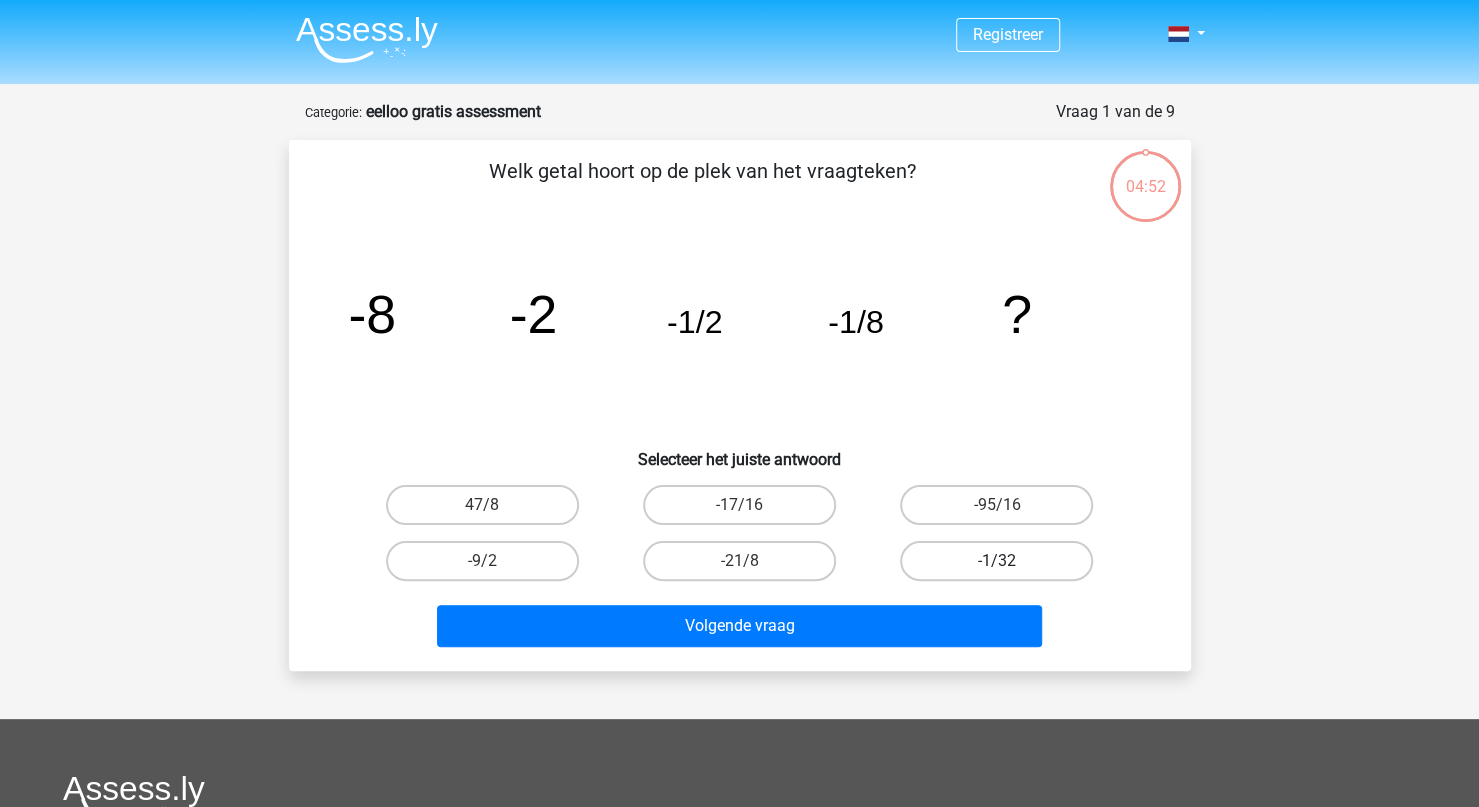 click on "-1/32" at bounding box center [996, 561] 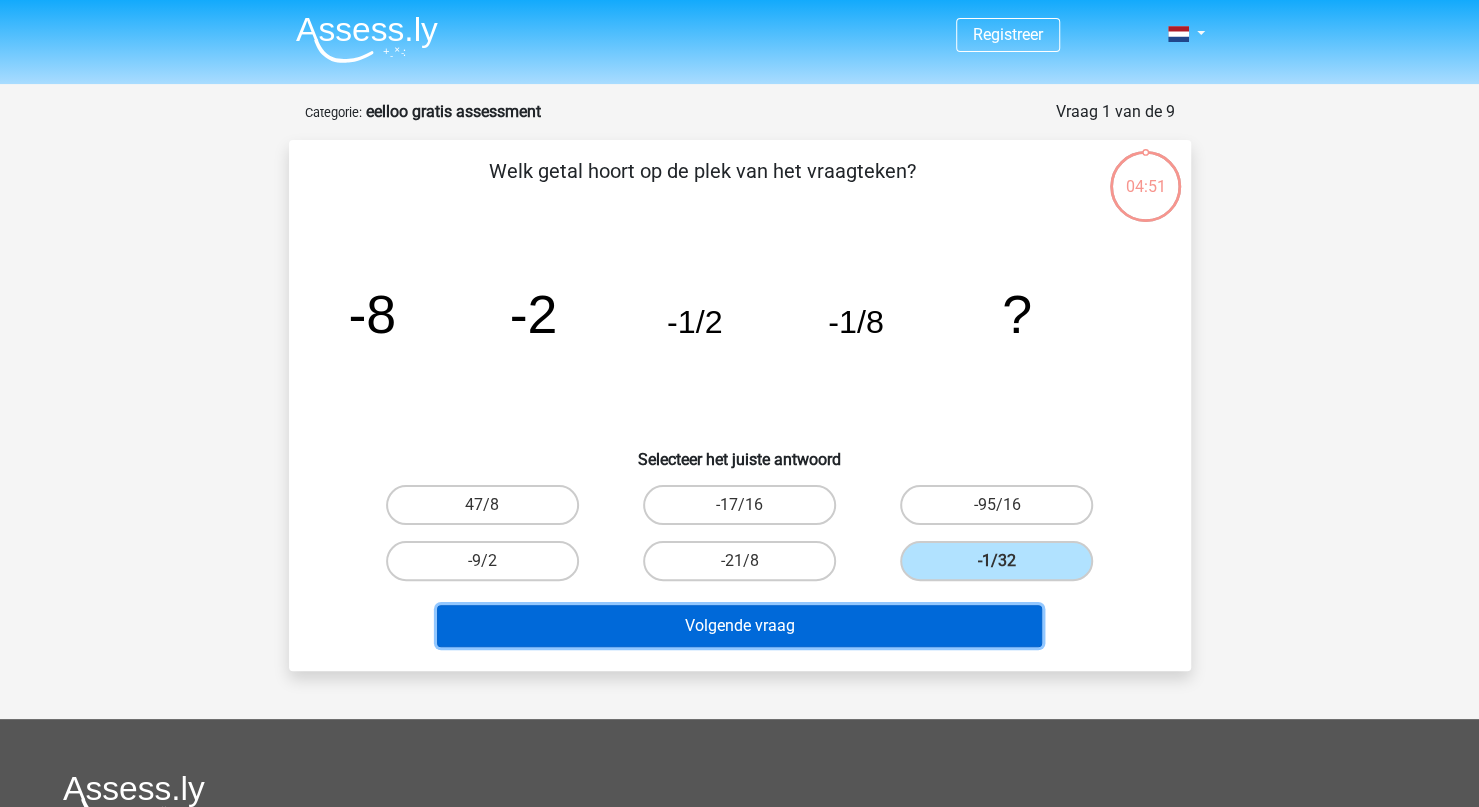 click on "Volgende vraag" at bounding box center [739, 626] 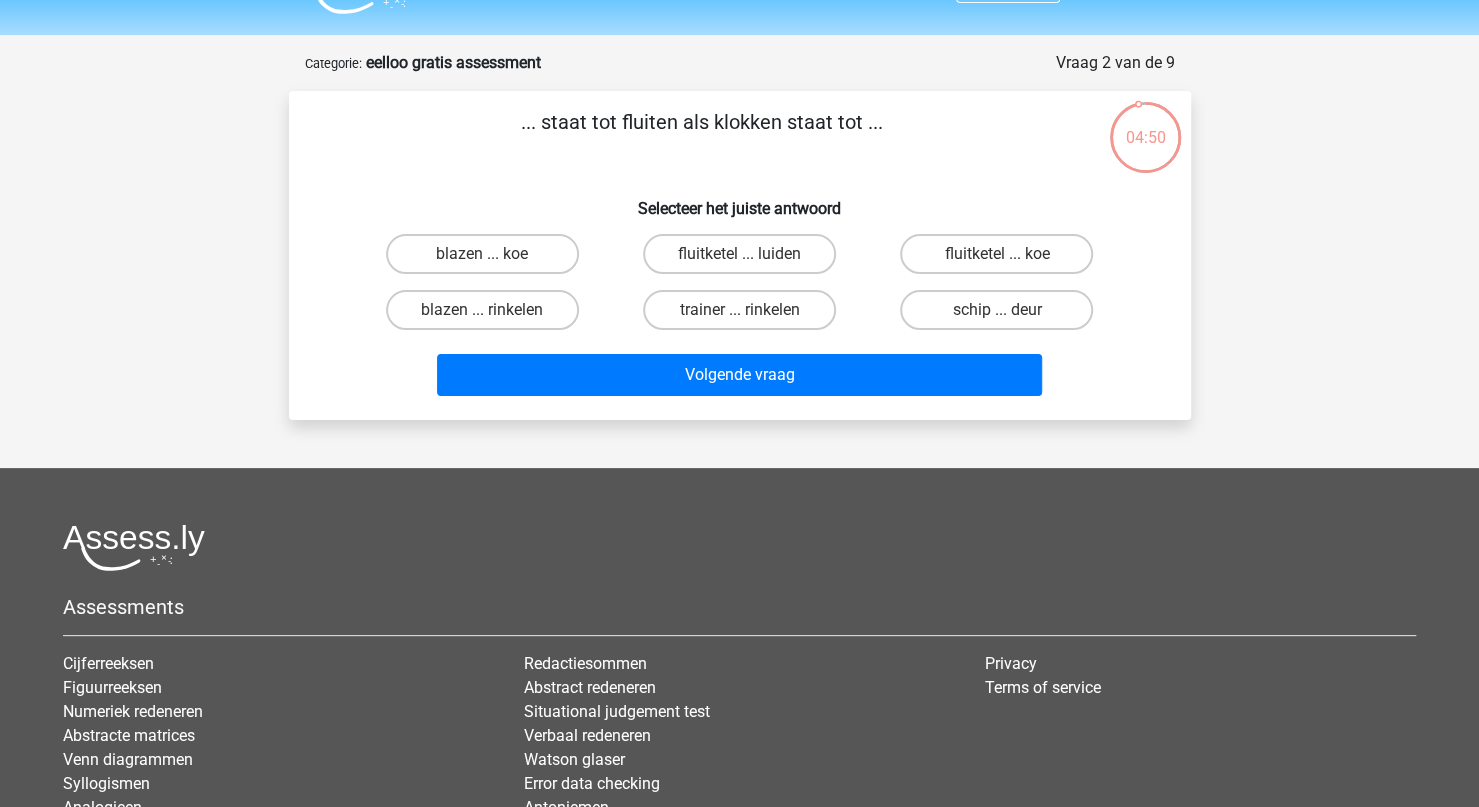 scroll, scrollTop: 48, scrollLeft: 0, axis: vertical 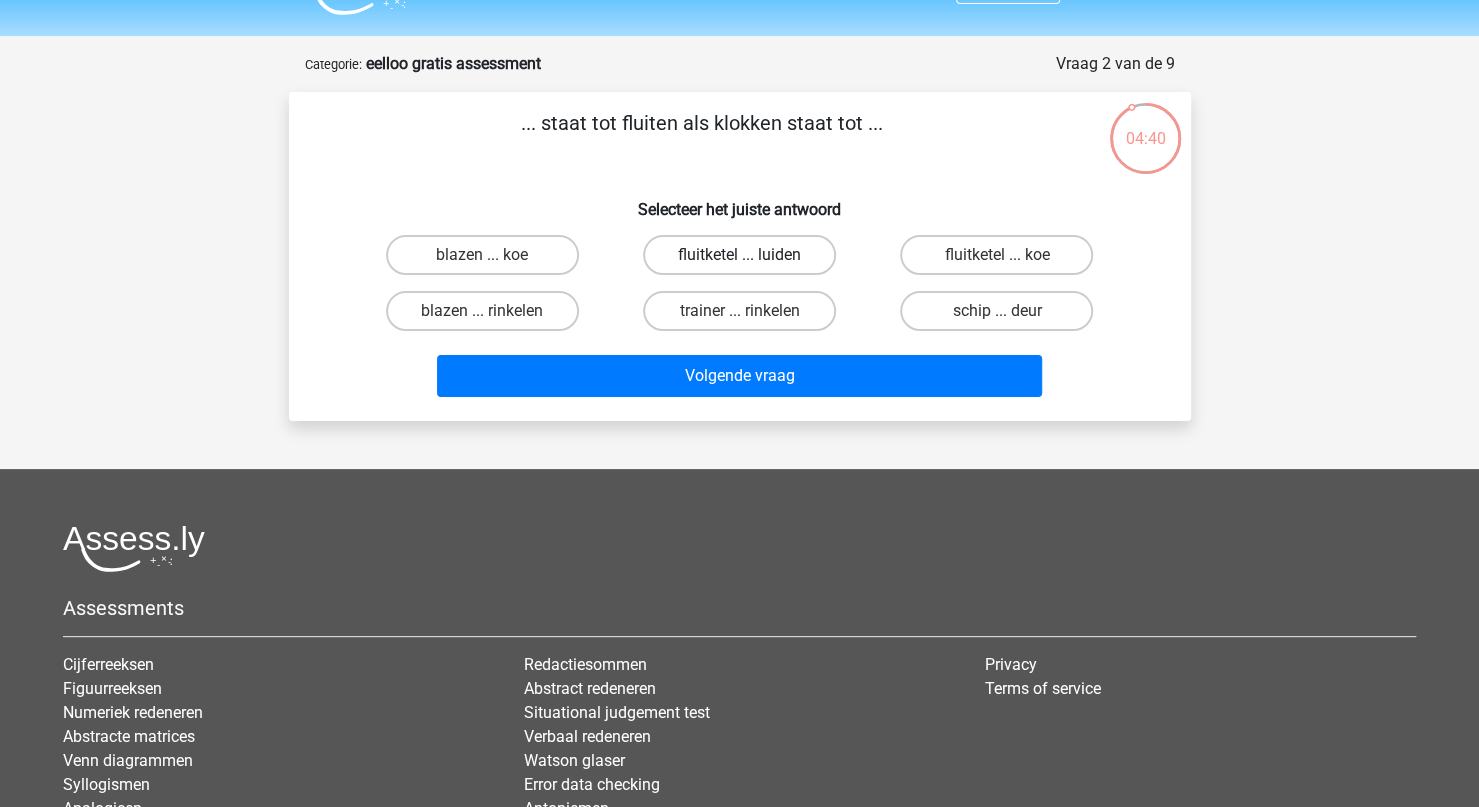 click on "fluitketel ... luiden" at bounding box center (739, 255) 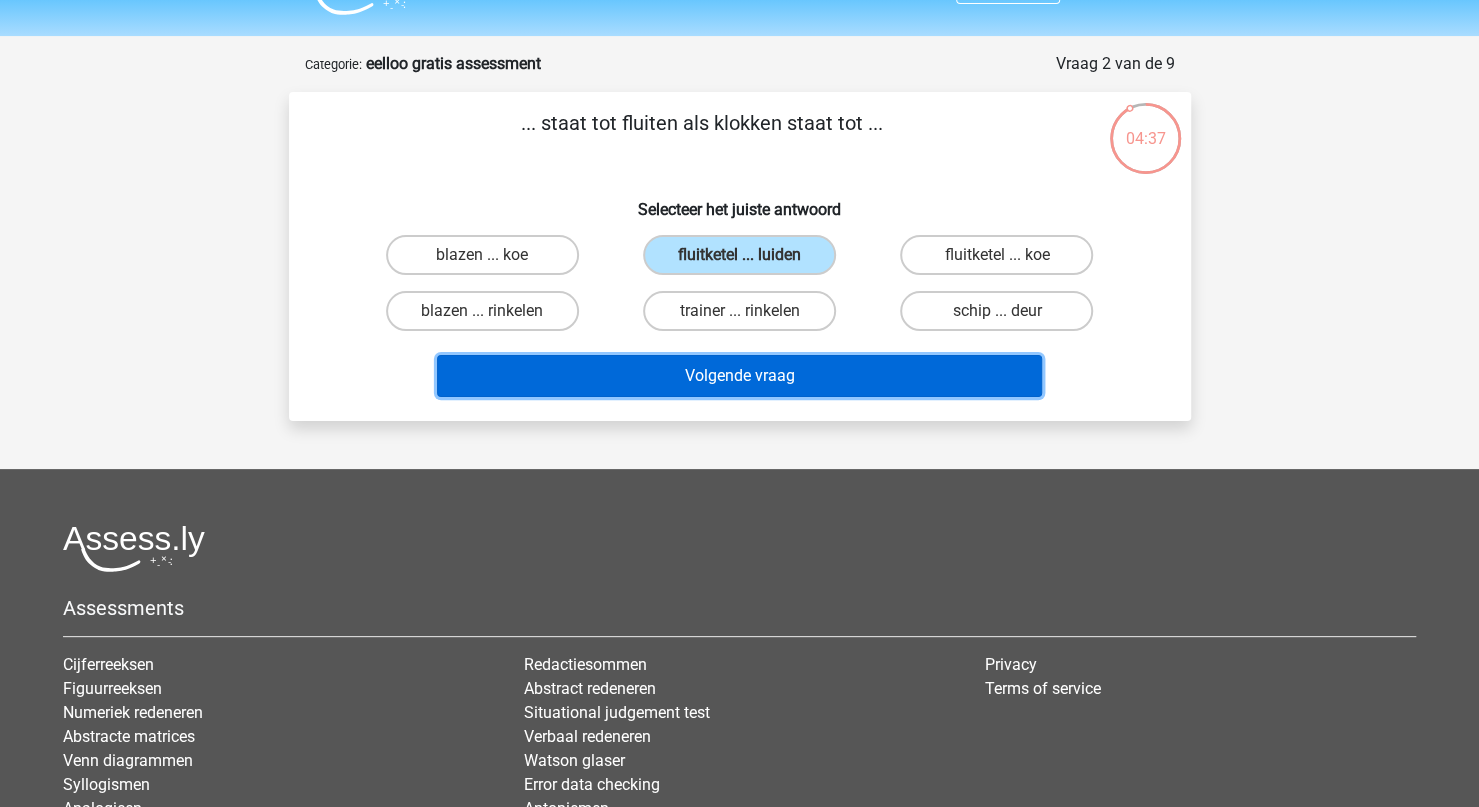 click on "Volgende vraag" at bounding box center (739, 376) 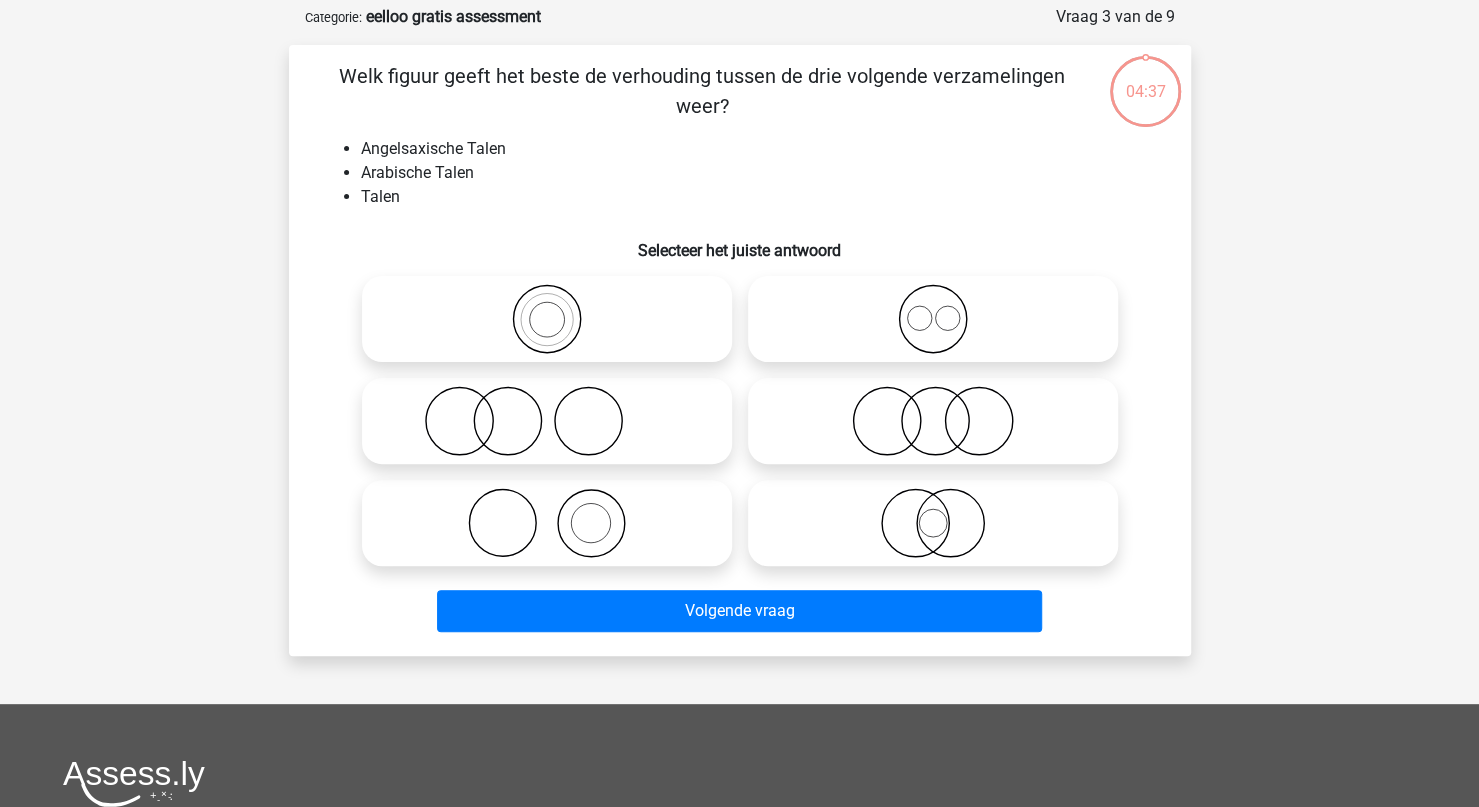 scroll, scrollTop: 100, scrollLeft: 0, axis: vertical 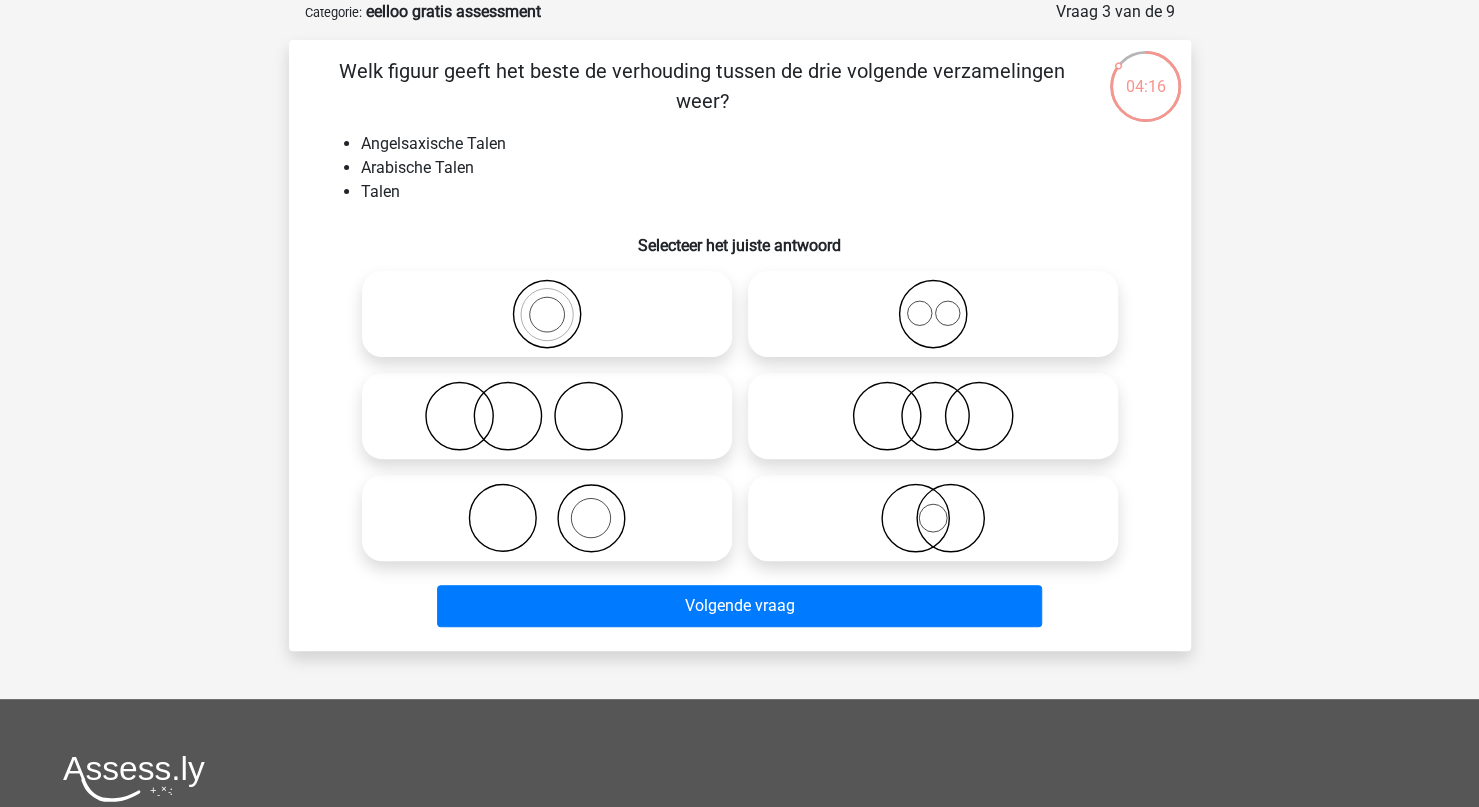 click 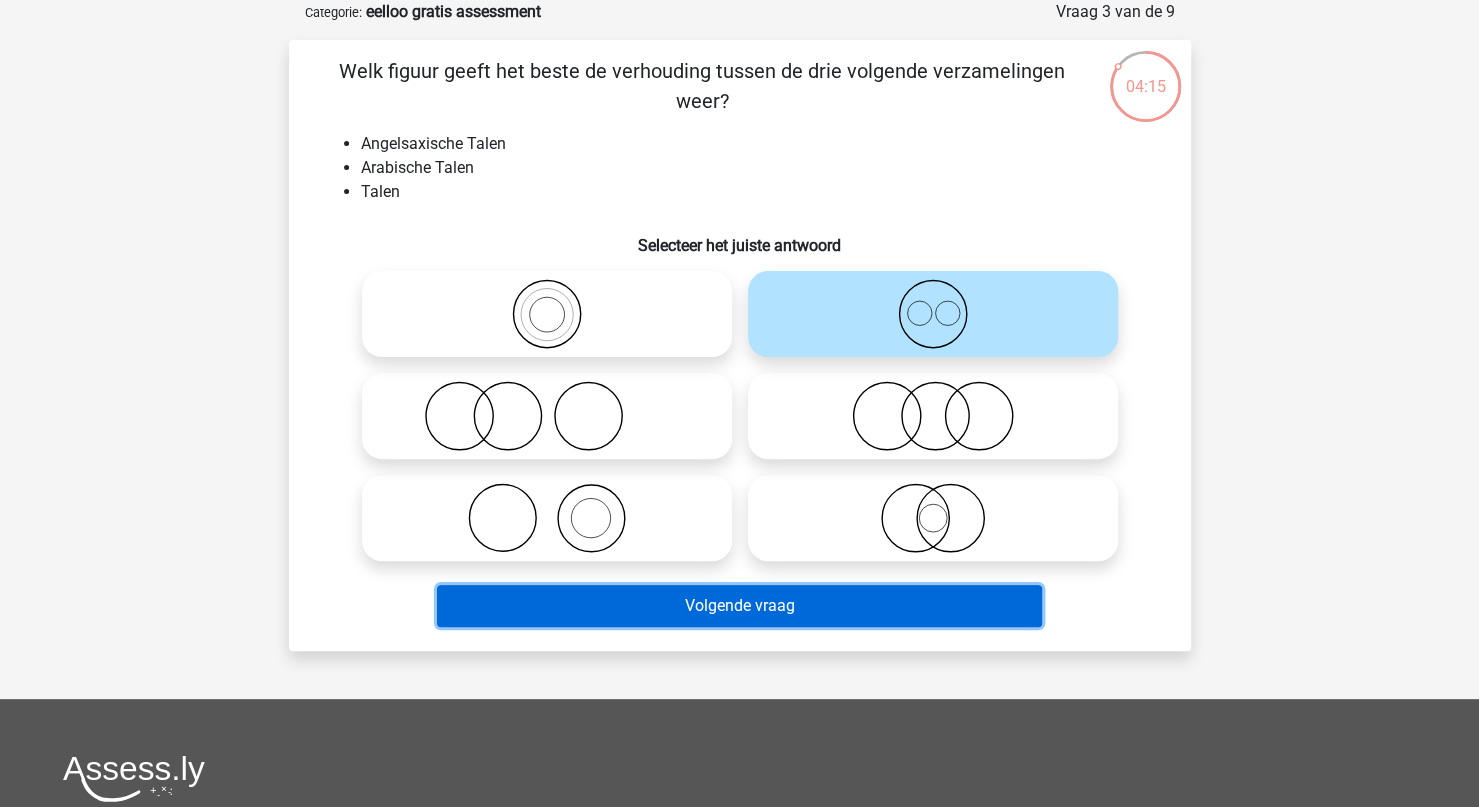 click on "Volgende vraag" at bounding box center [739, 606] 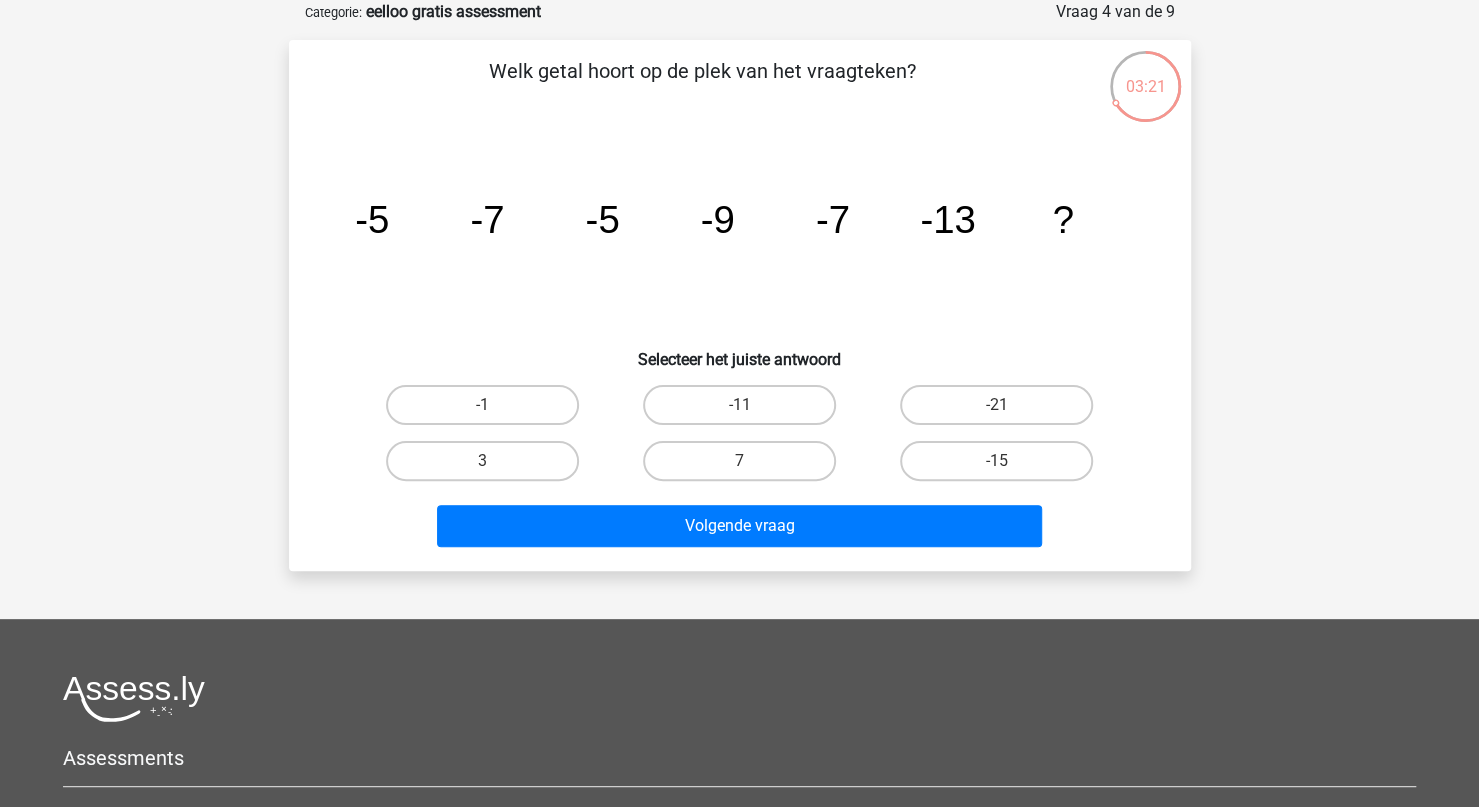 click on "-21" at bounding box center [1003, 411] 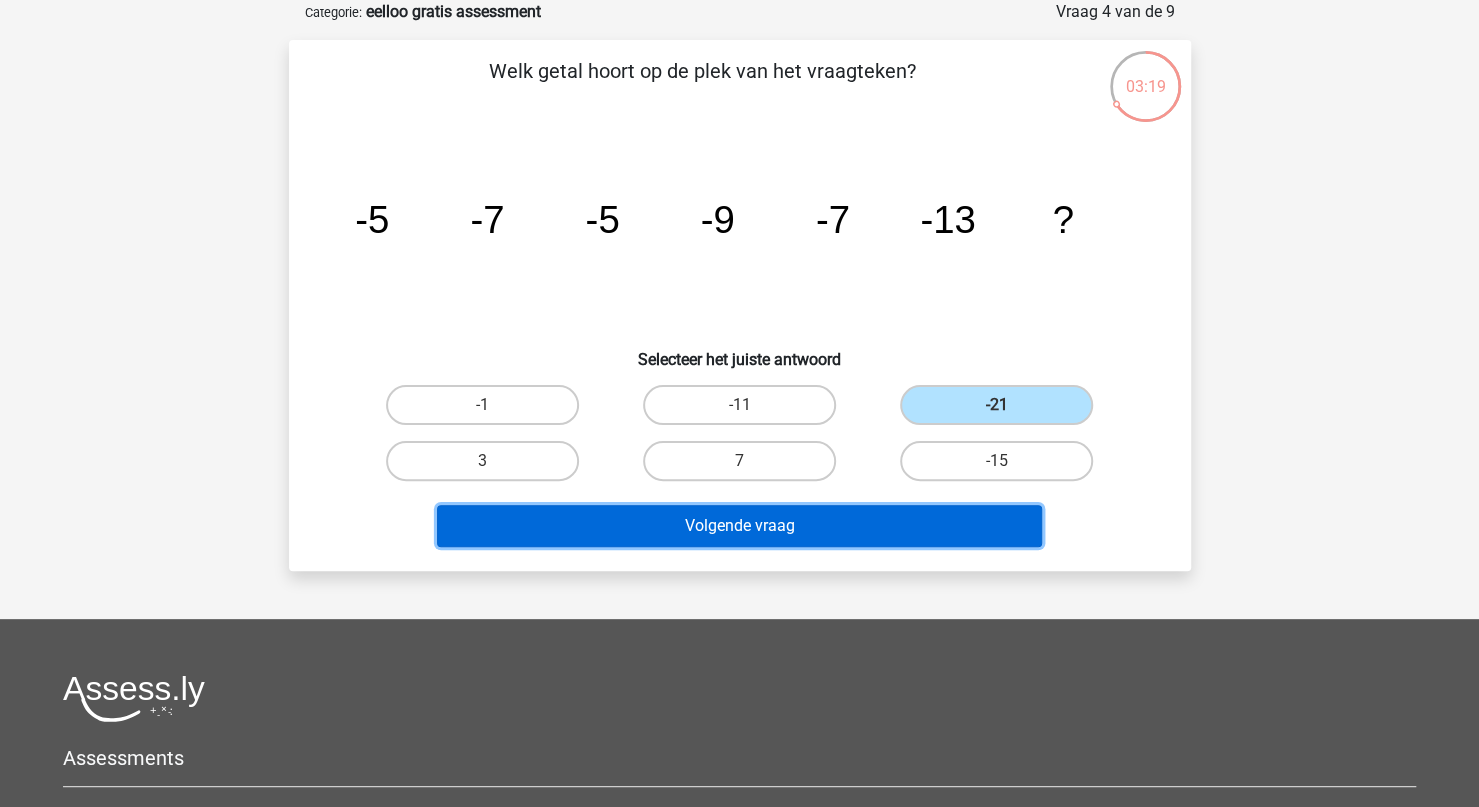 click on "Volgende vraag" at bounding box center [739, 526] 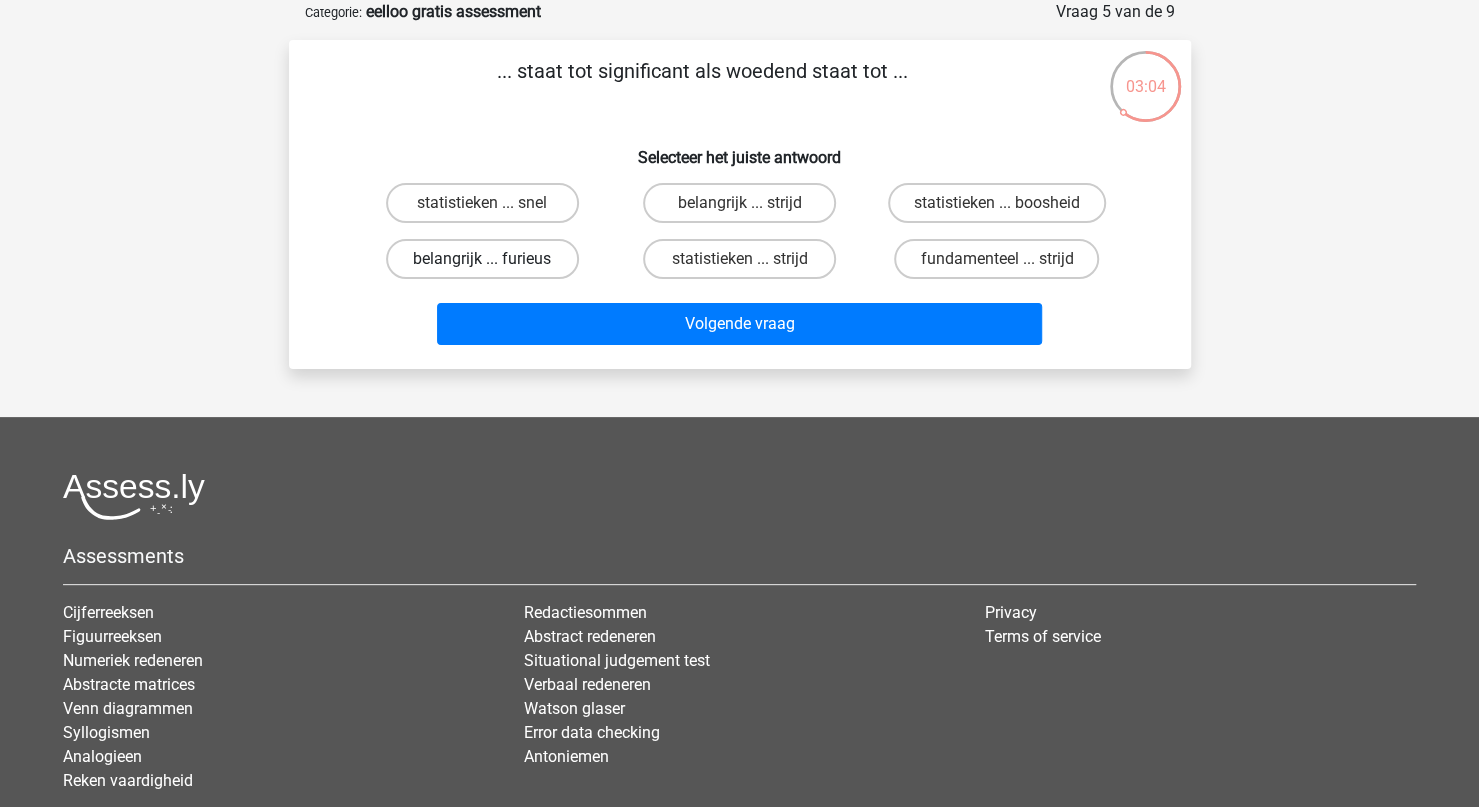 click on "belangrijk ... furieus" at bounding box center (482, 259) 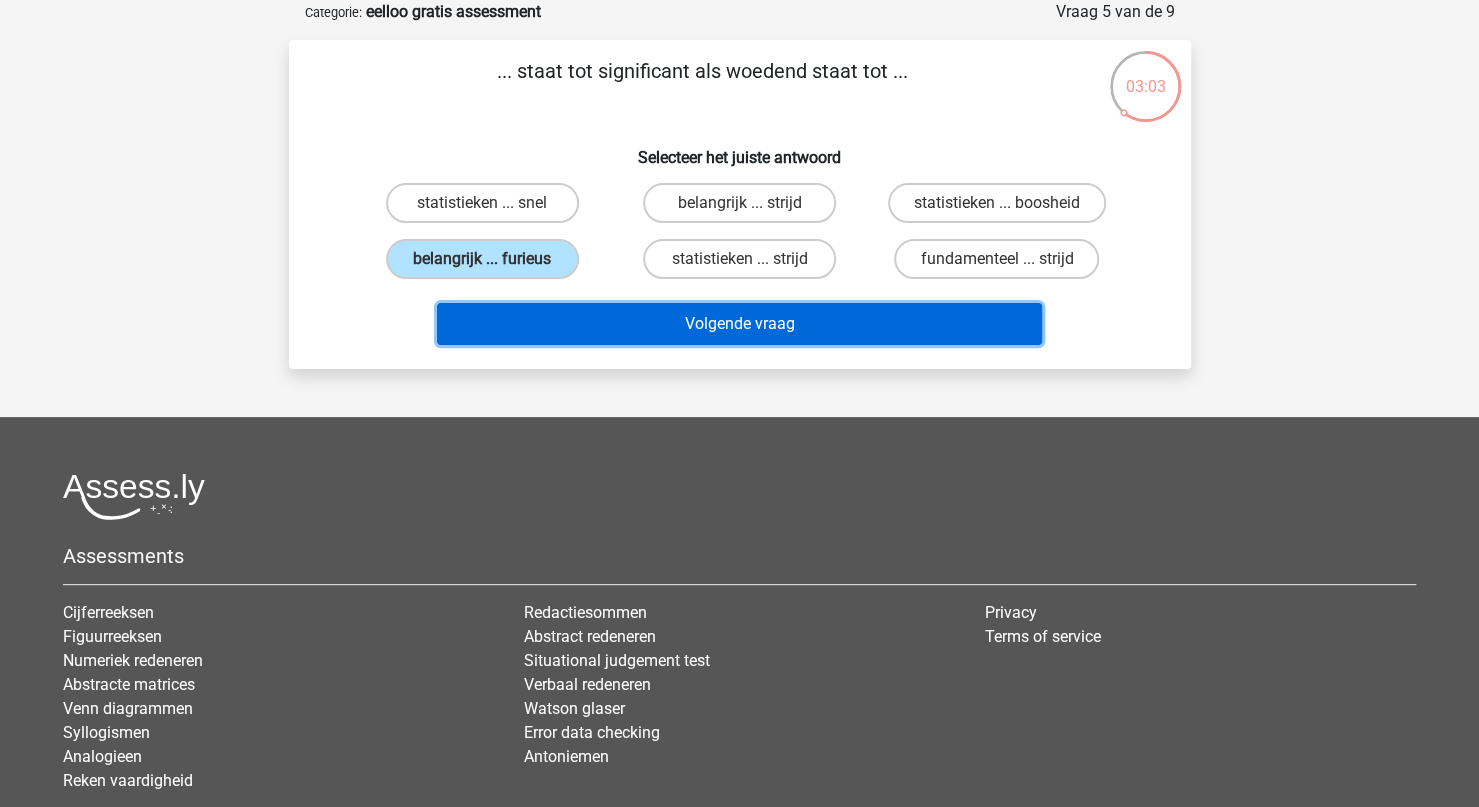 click on "Volgende vraag" at bounding box center [739, 324] 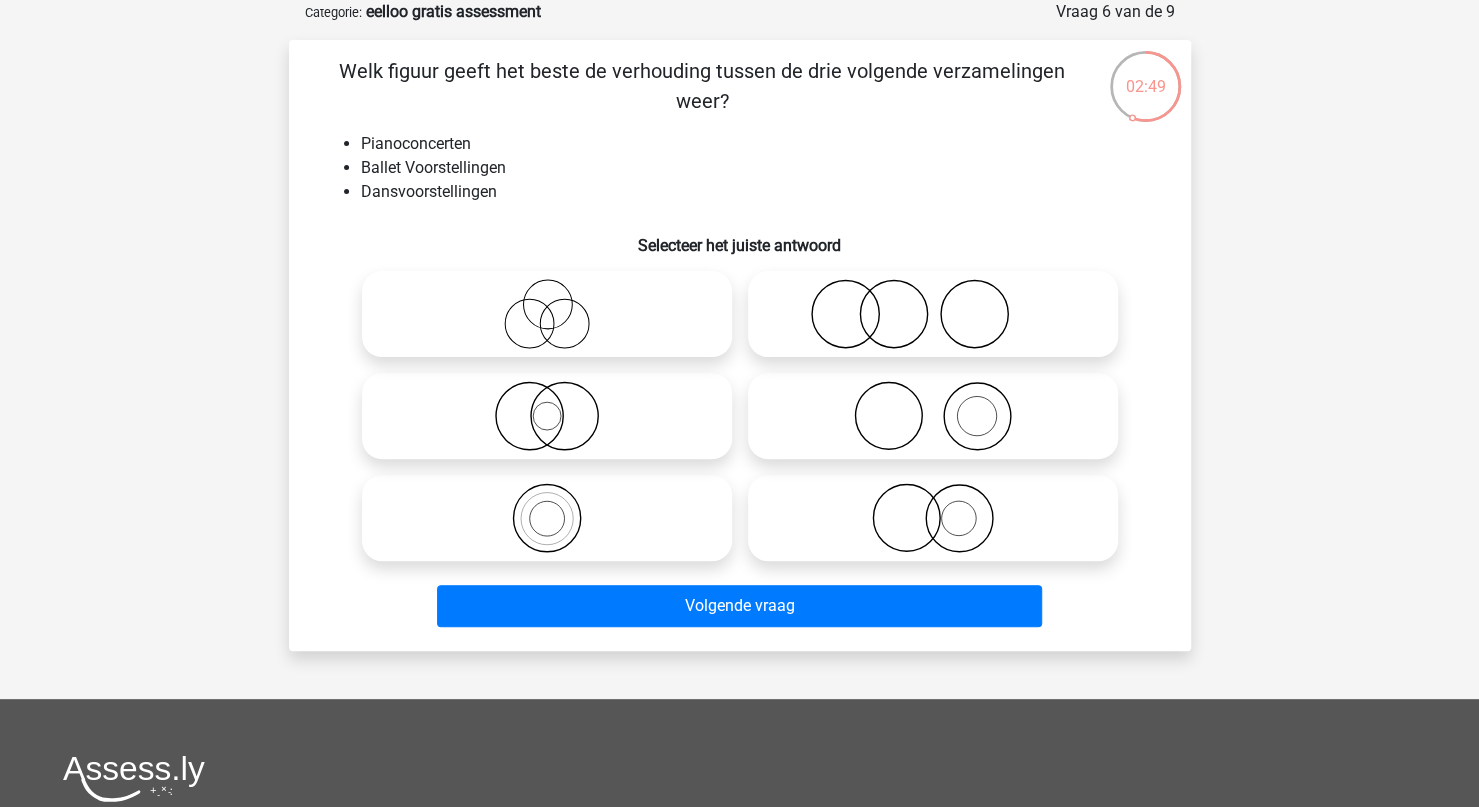 click 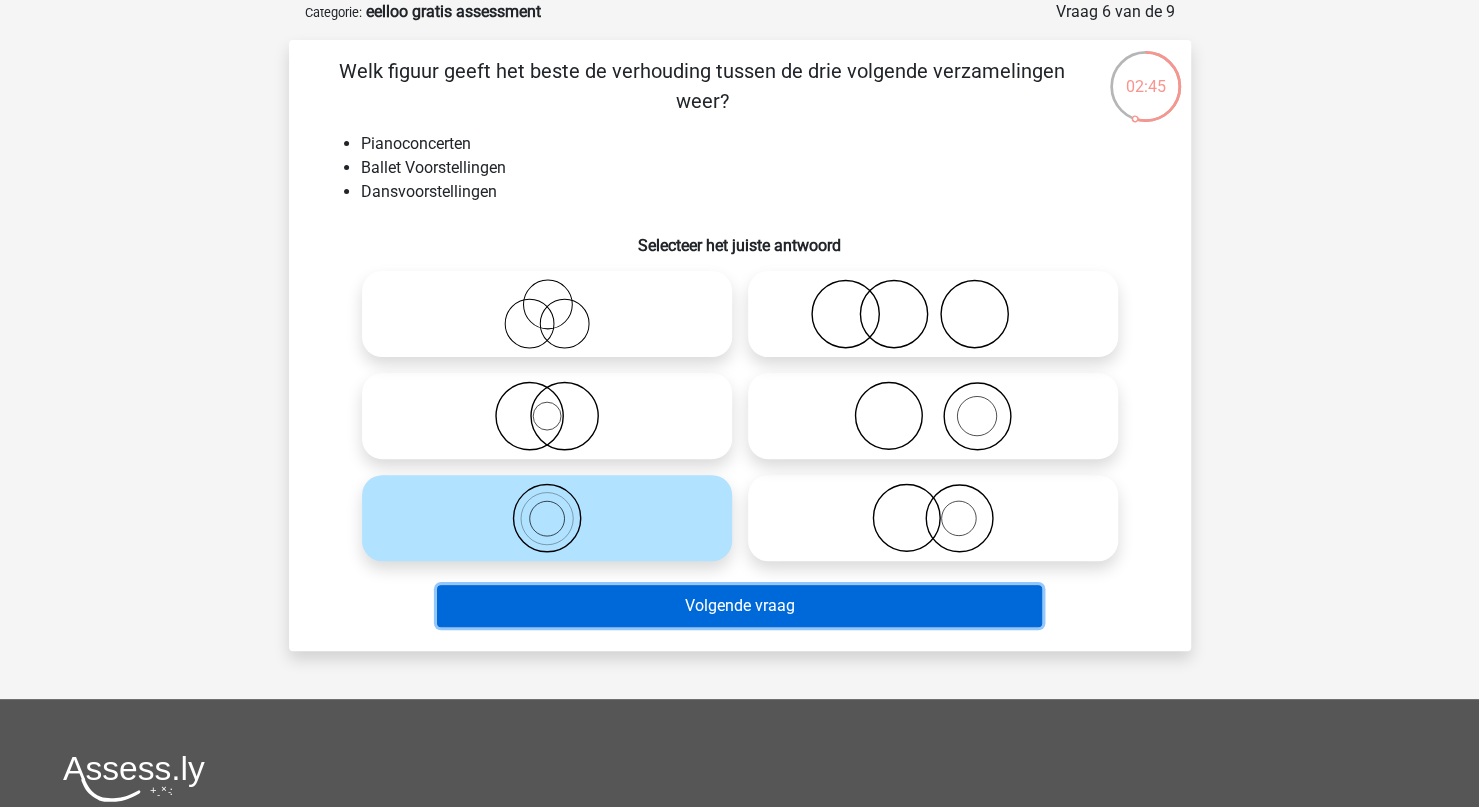 click on "Volgende vraag" at bounding box center (739, 606) 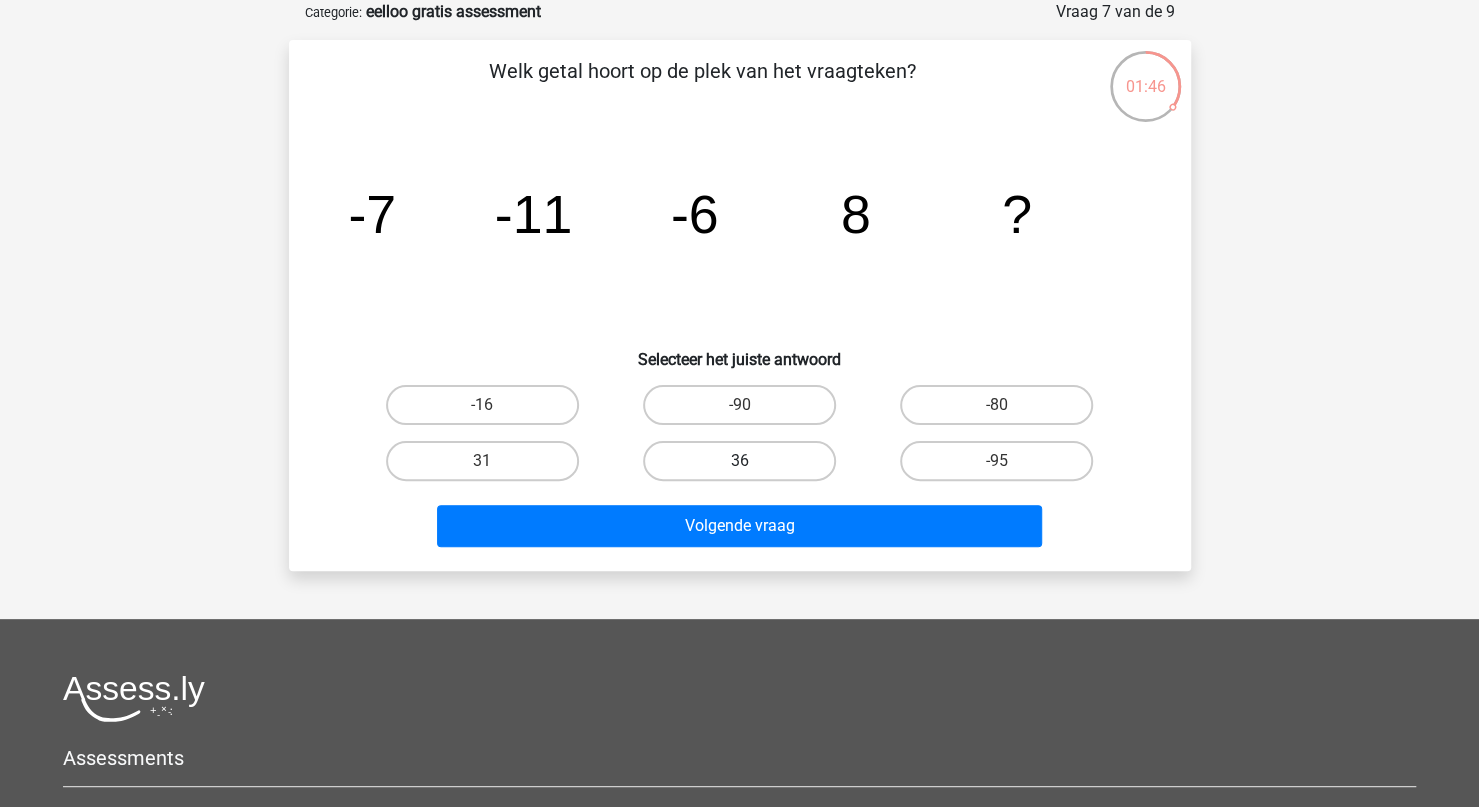 click on "36" at bounding box center [739, 461] 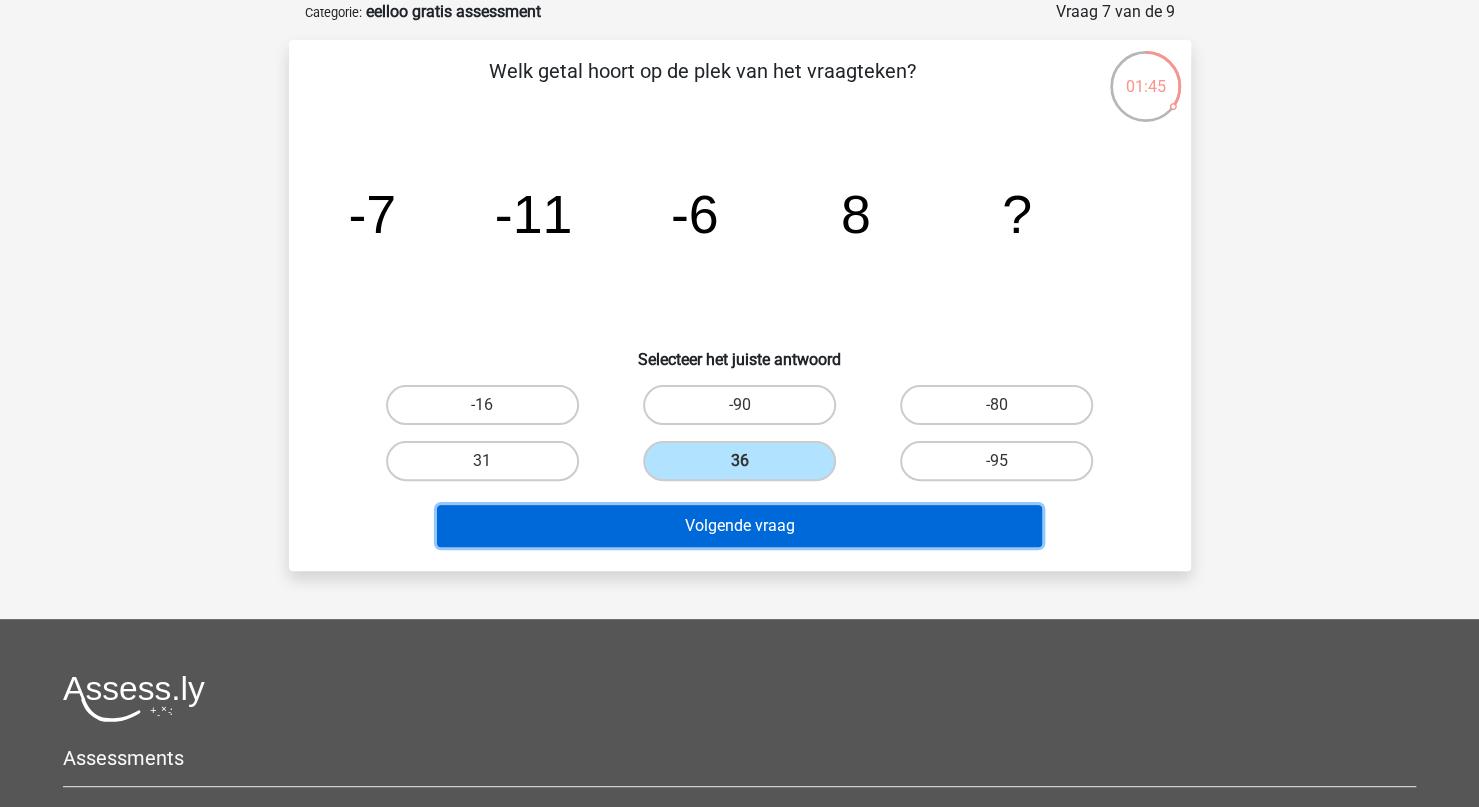 click on "Volgende vraag" at bounding box center [739, 526] 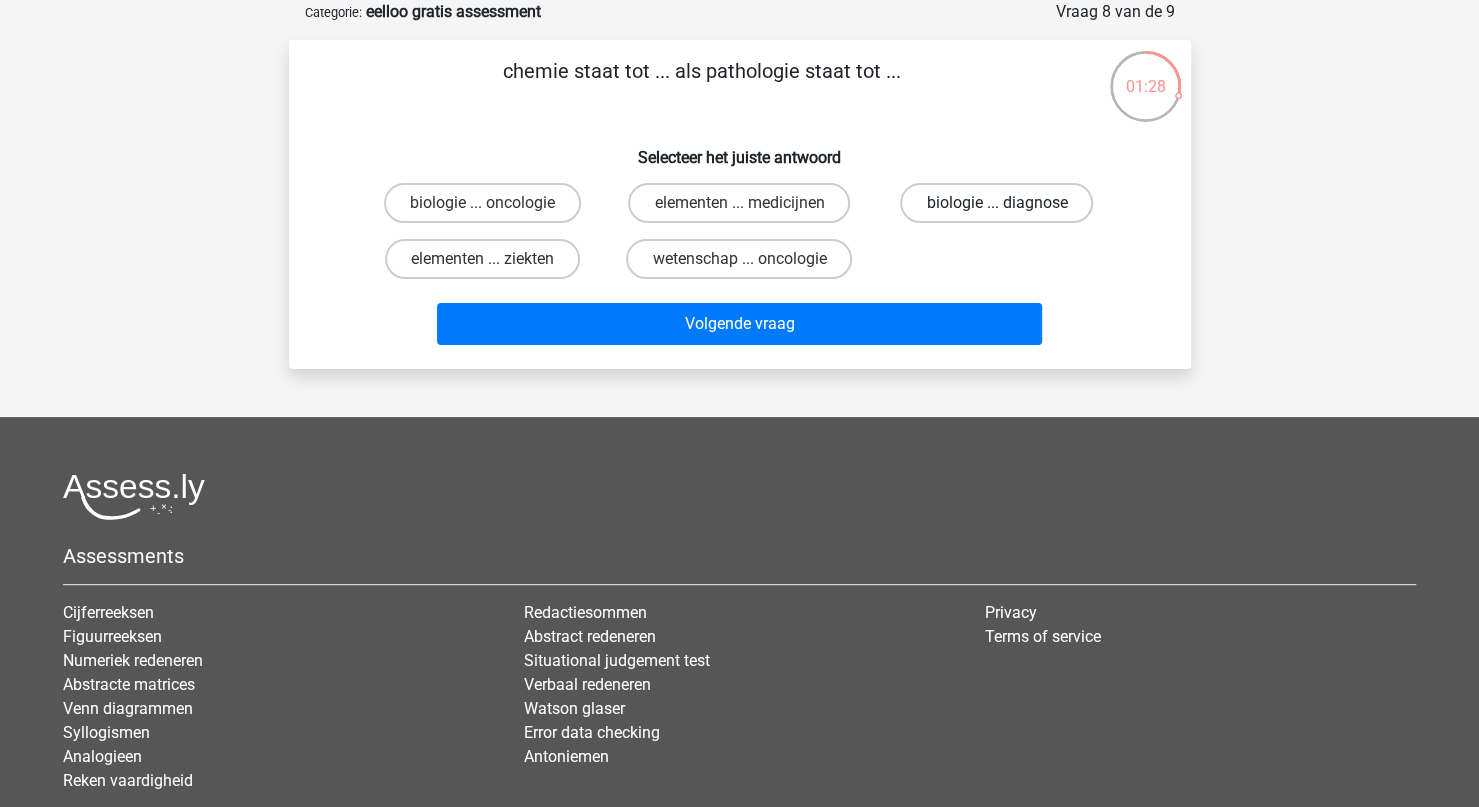 click on "biologie ... diagnose" at bounding box center [996, 203] 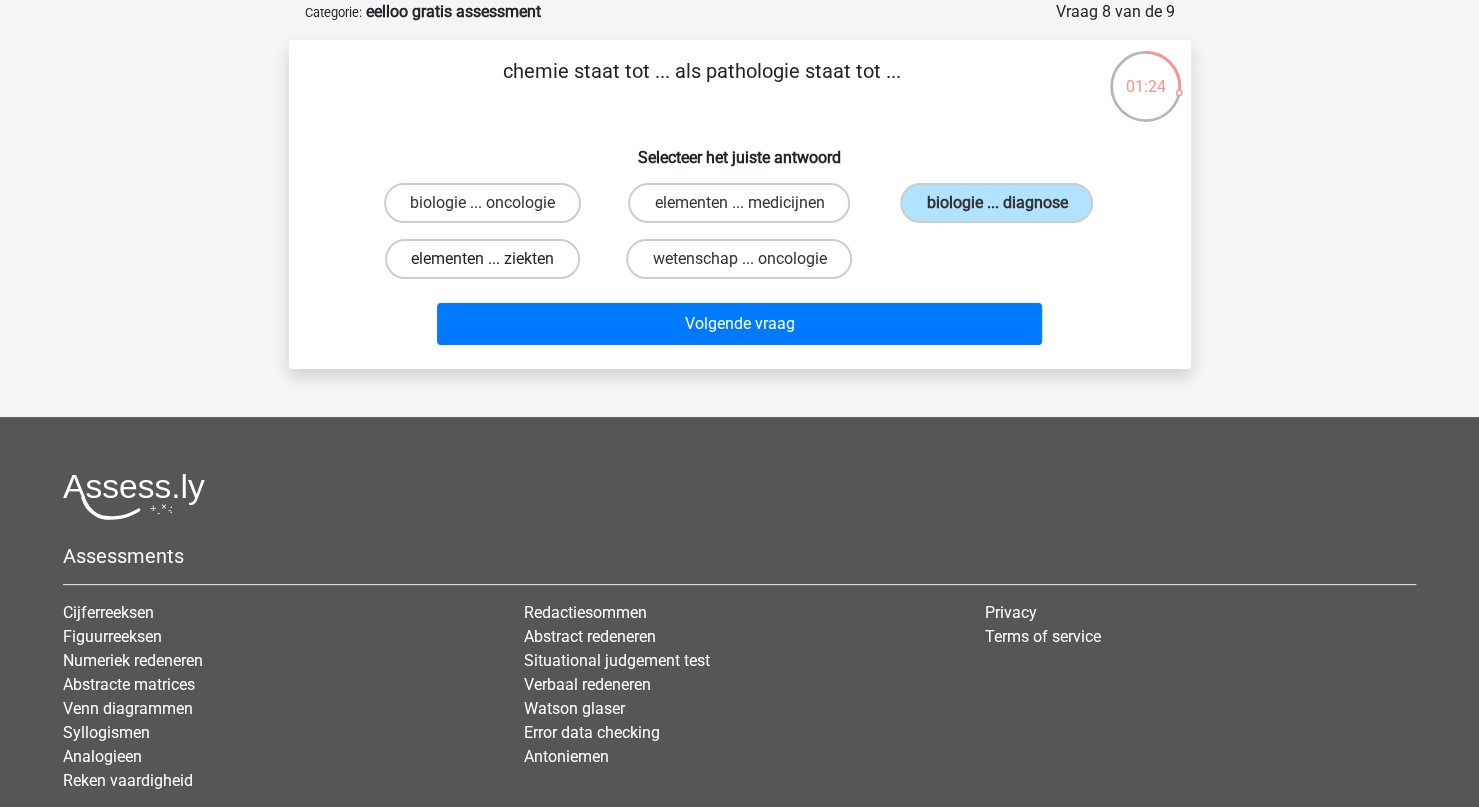 click on "elementen ... ziekten" at bounding box center [482, 259] 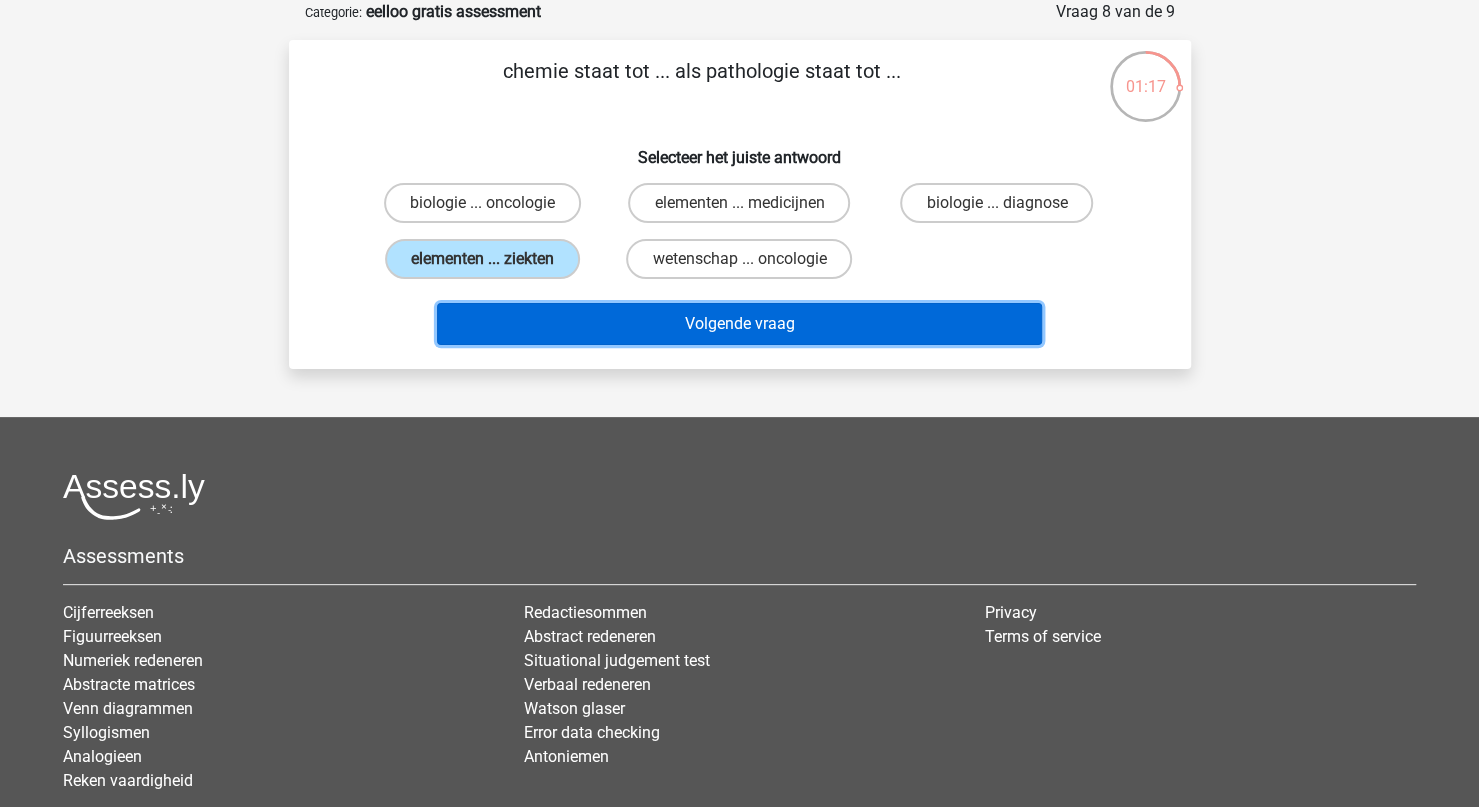 click on "Volgende vraag" at bounding box center [739, 324] 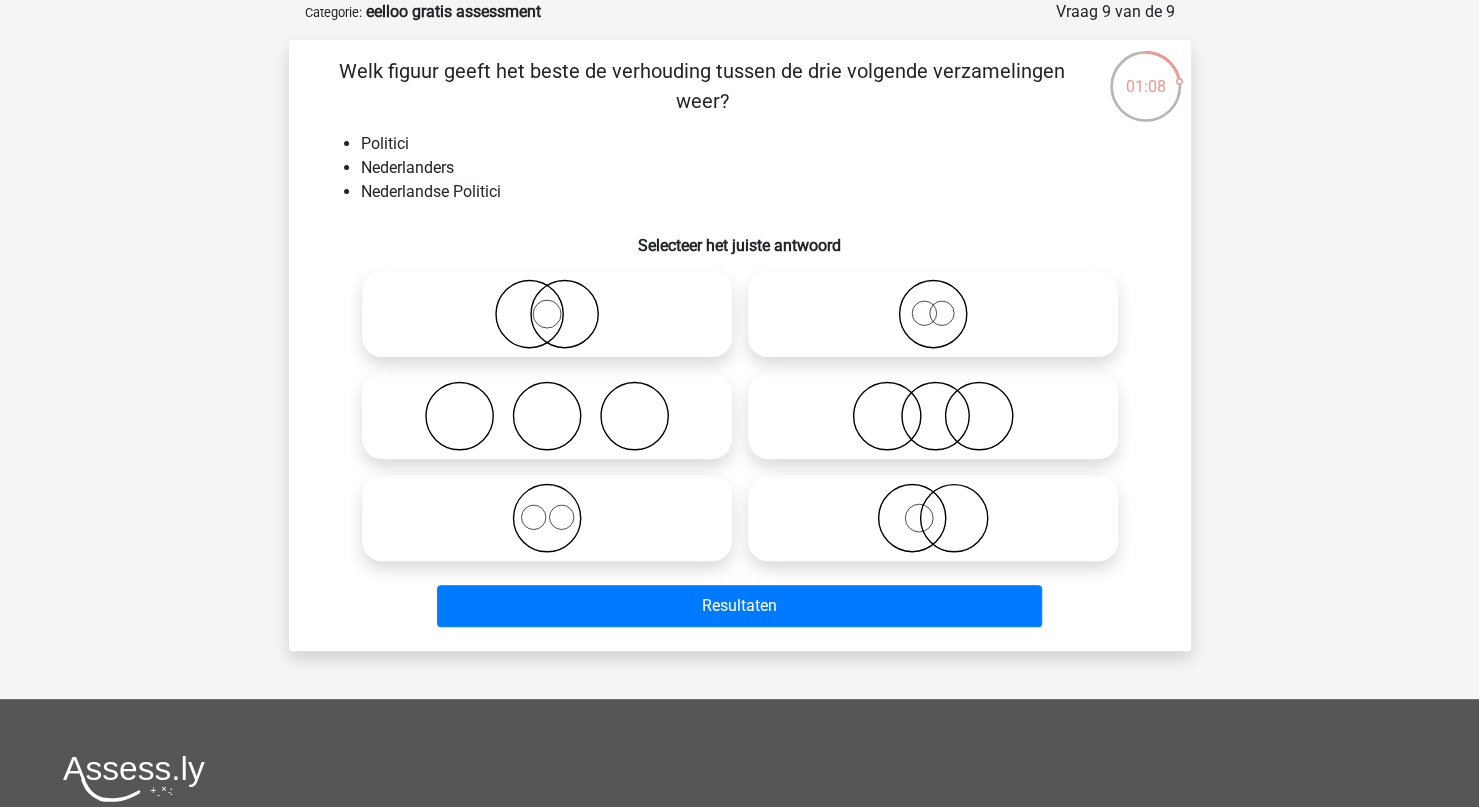 click 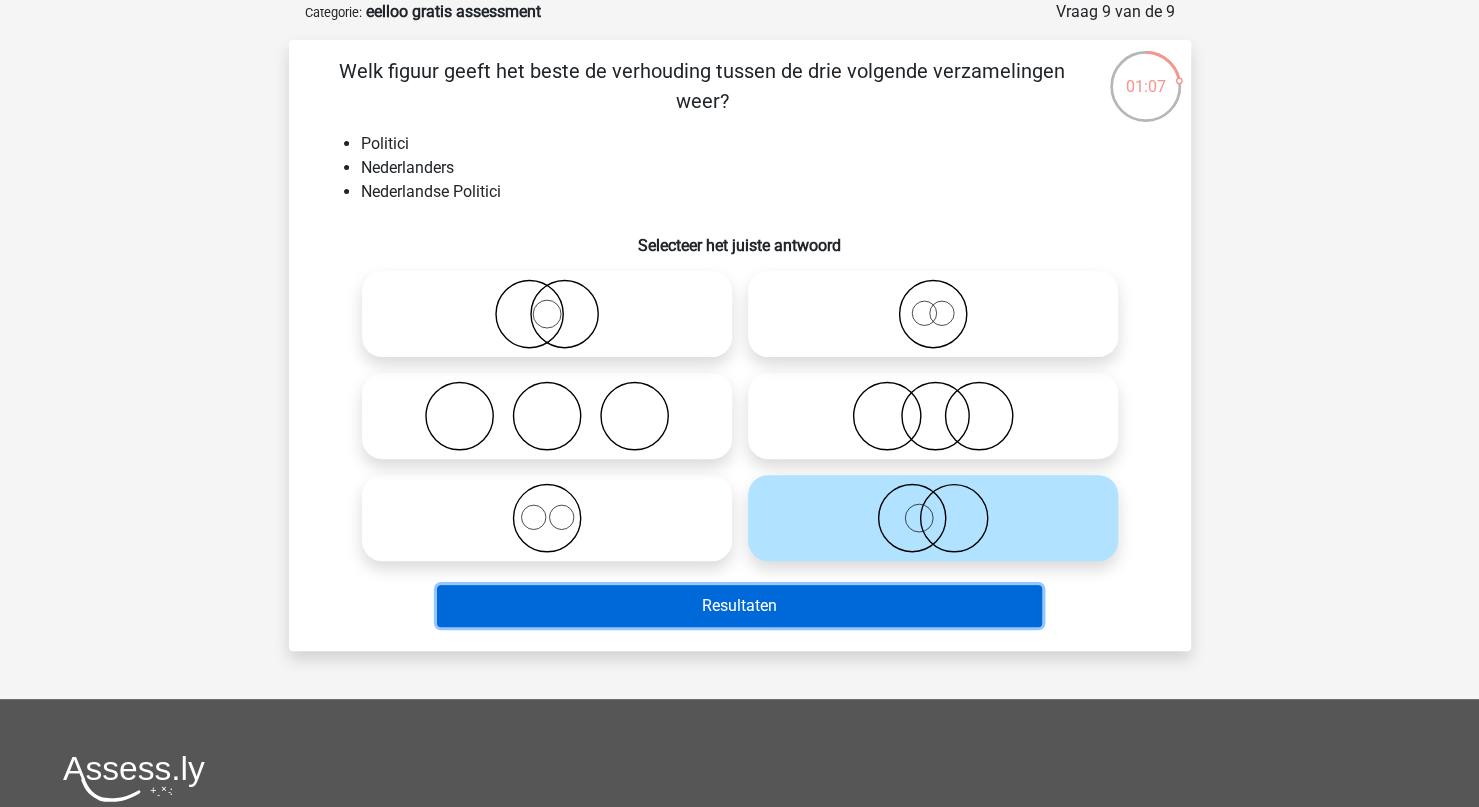 click on "Resultaten" at bounding box center [739, 606] 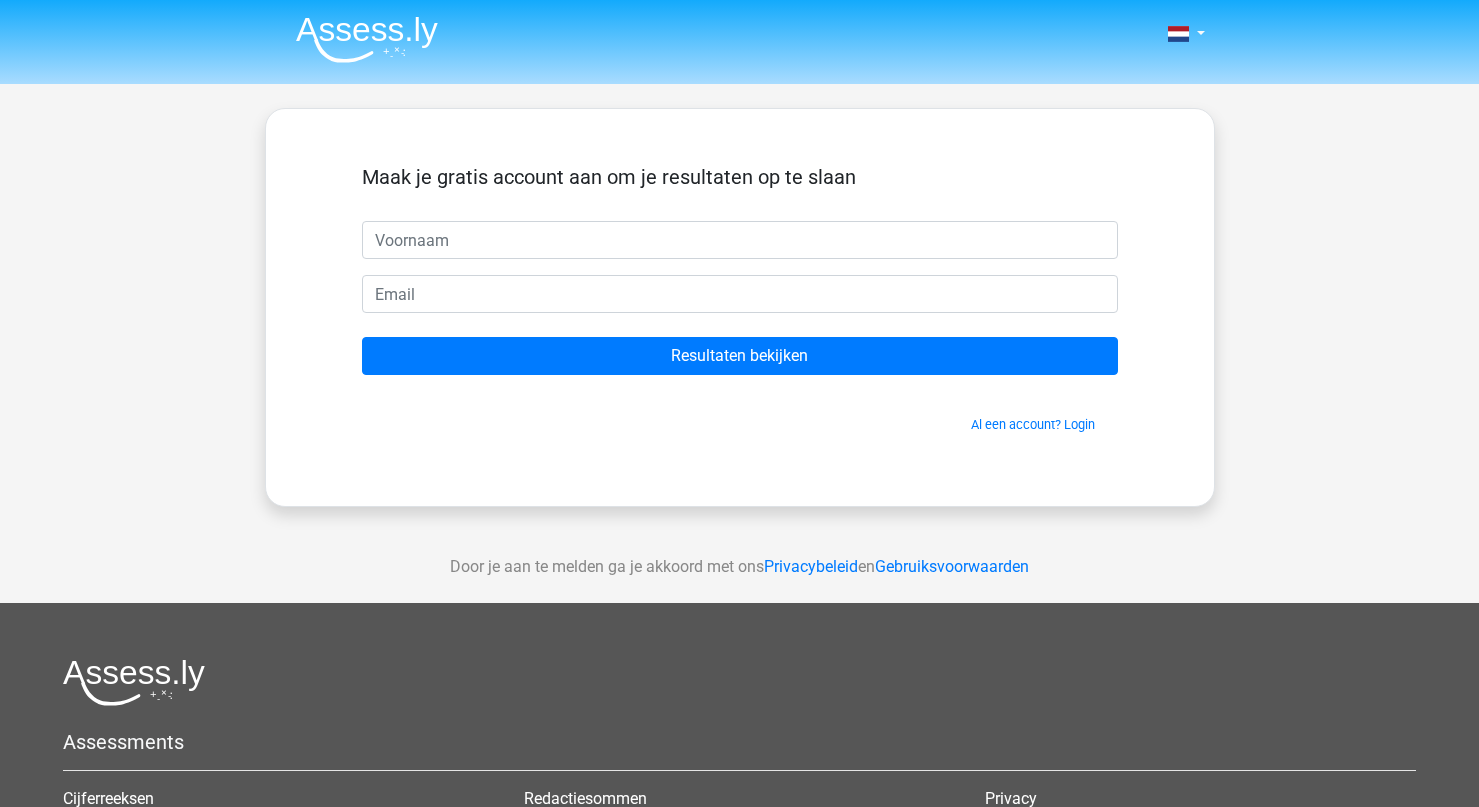 scroll, scrollTop: 0, scrollLeft: 0, axis: both 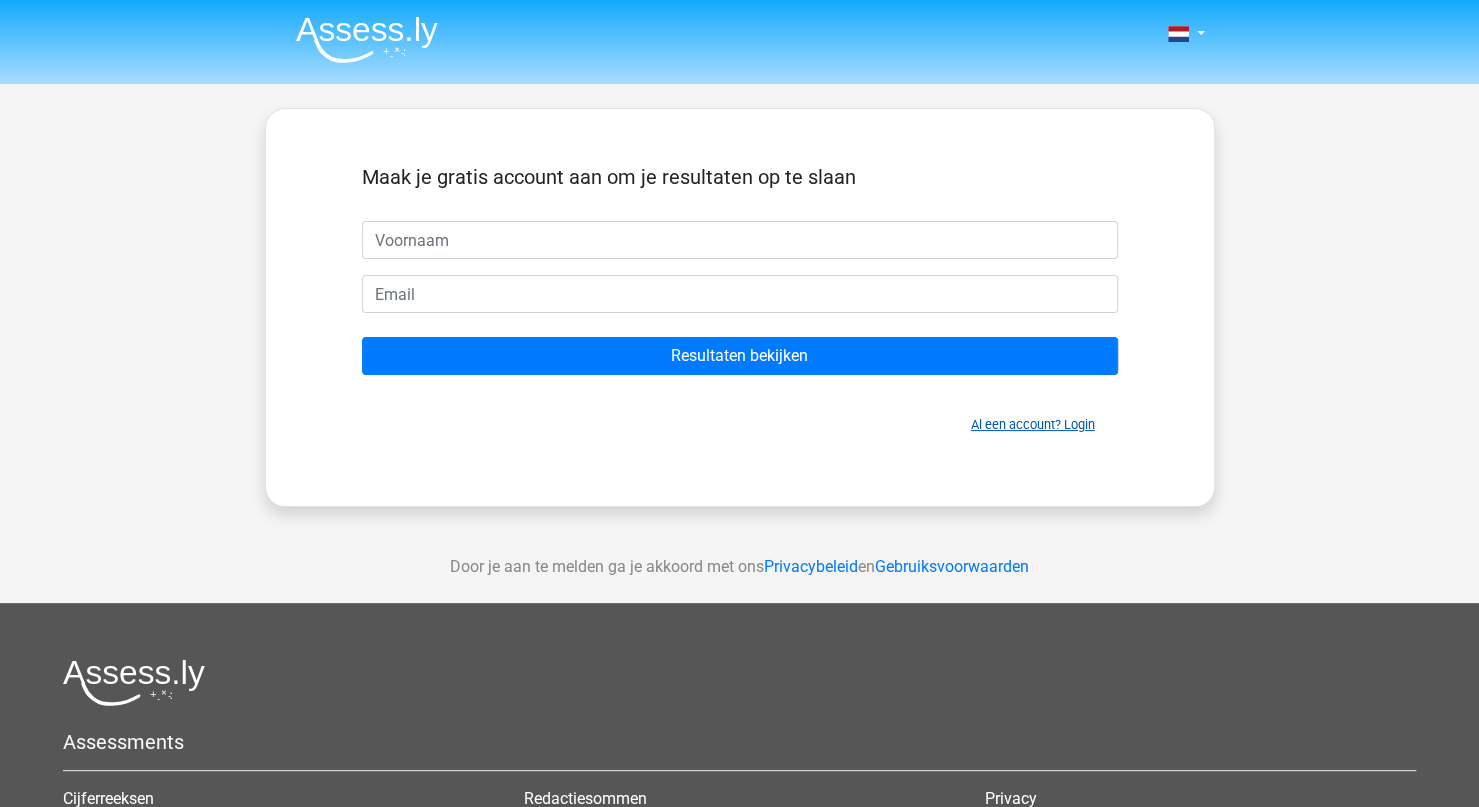 click on "Al een account? Login" at bounding box center [1033, 424] 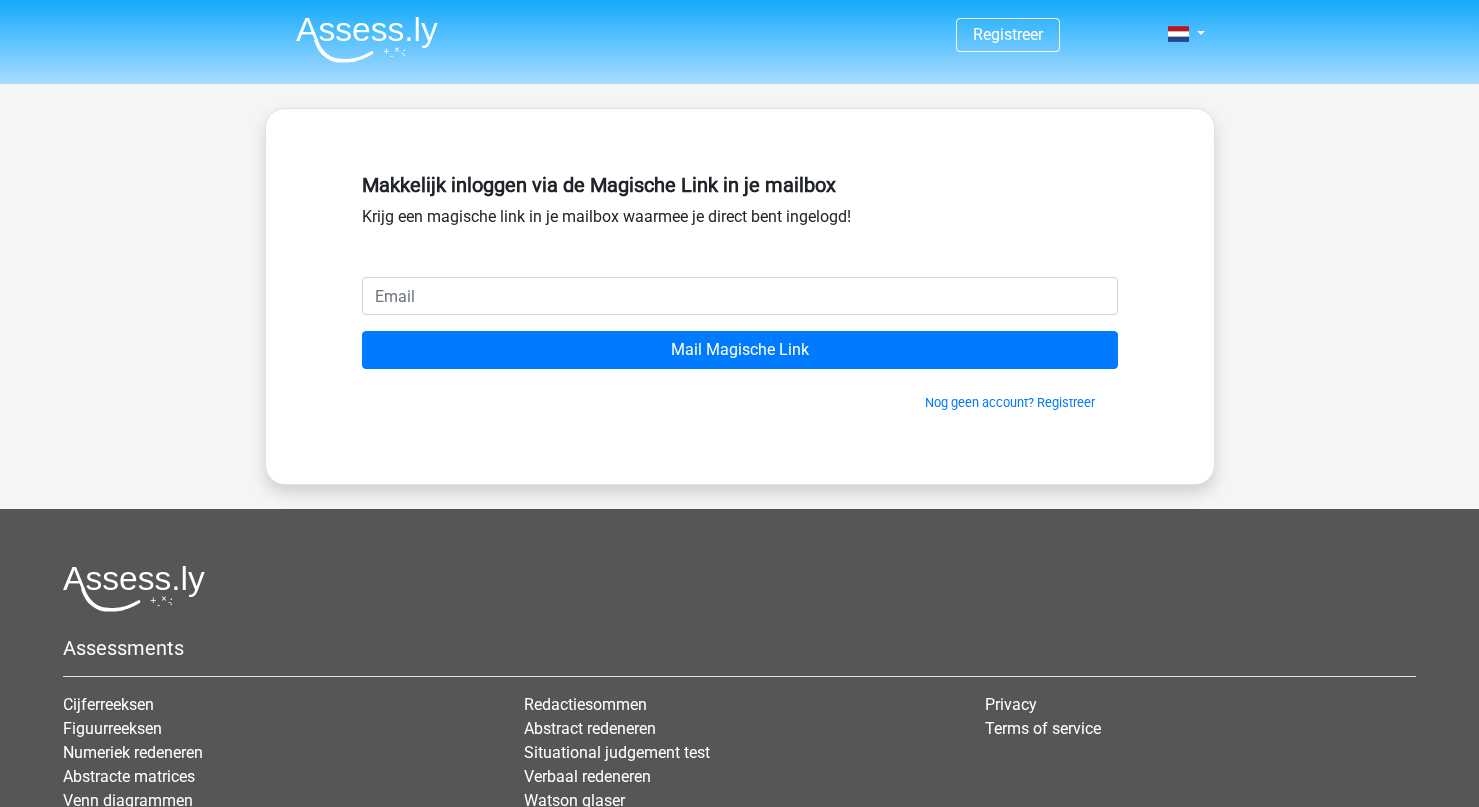scroll, scrollTop: 0, scrollLeft: 0, axis: both 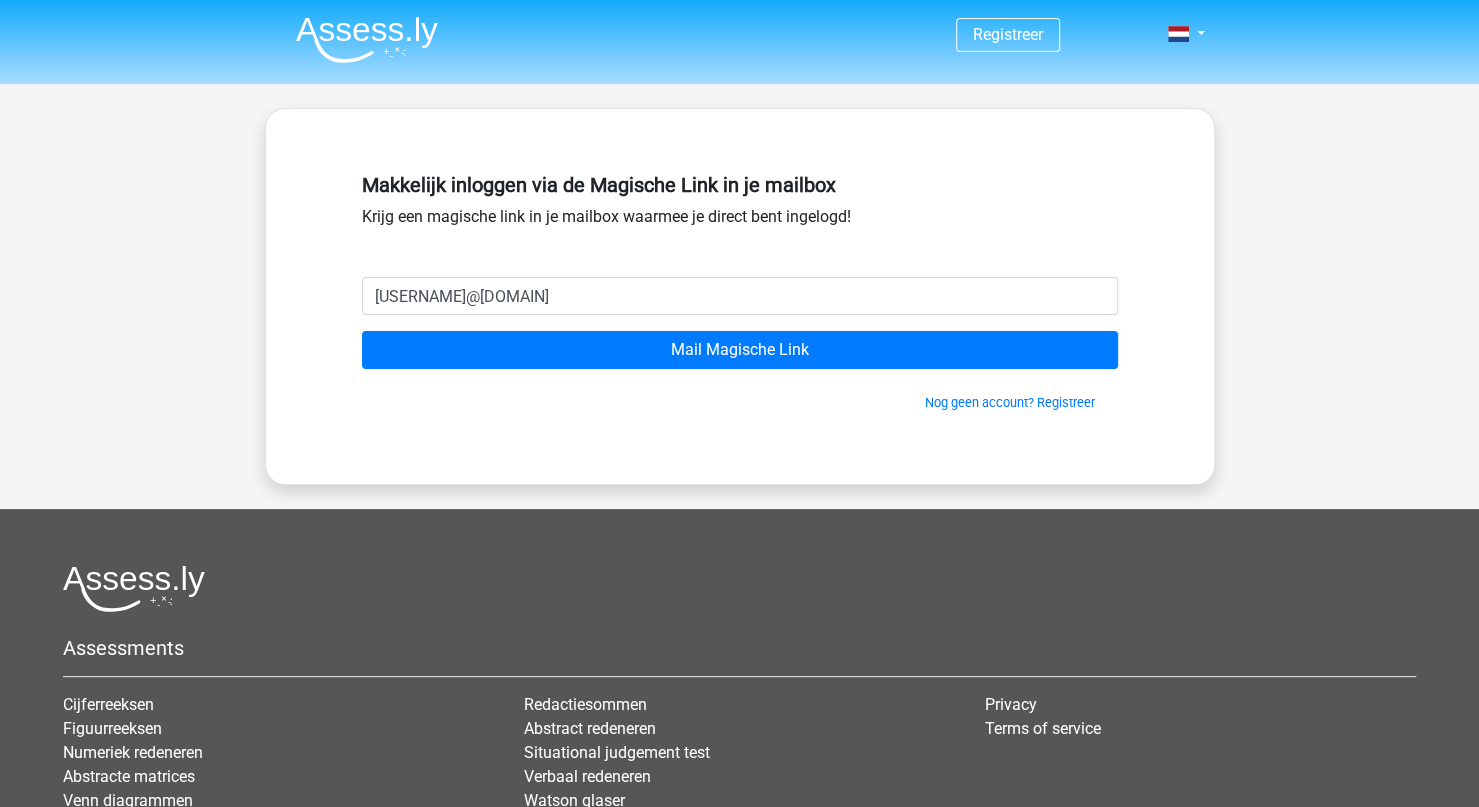 type on "jelmerslebus@outlook.com" 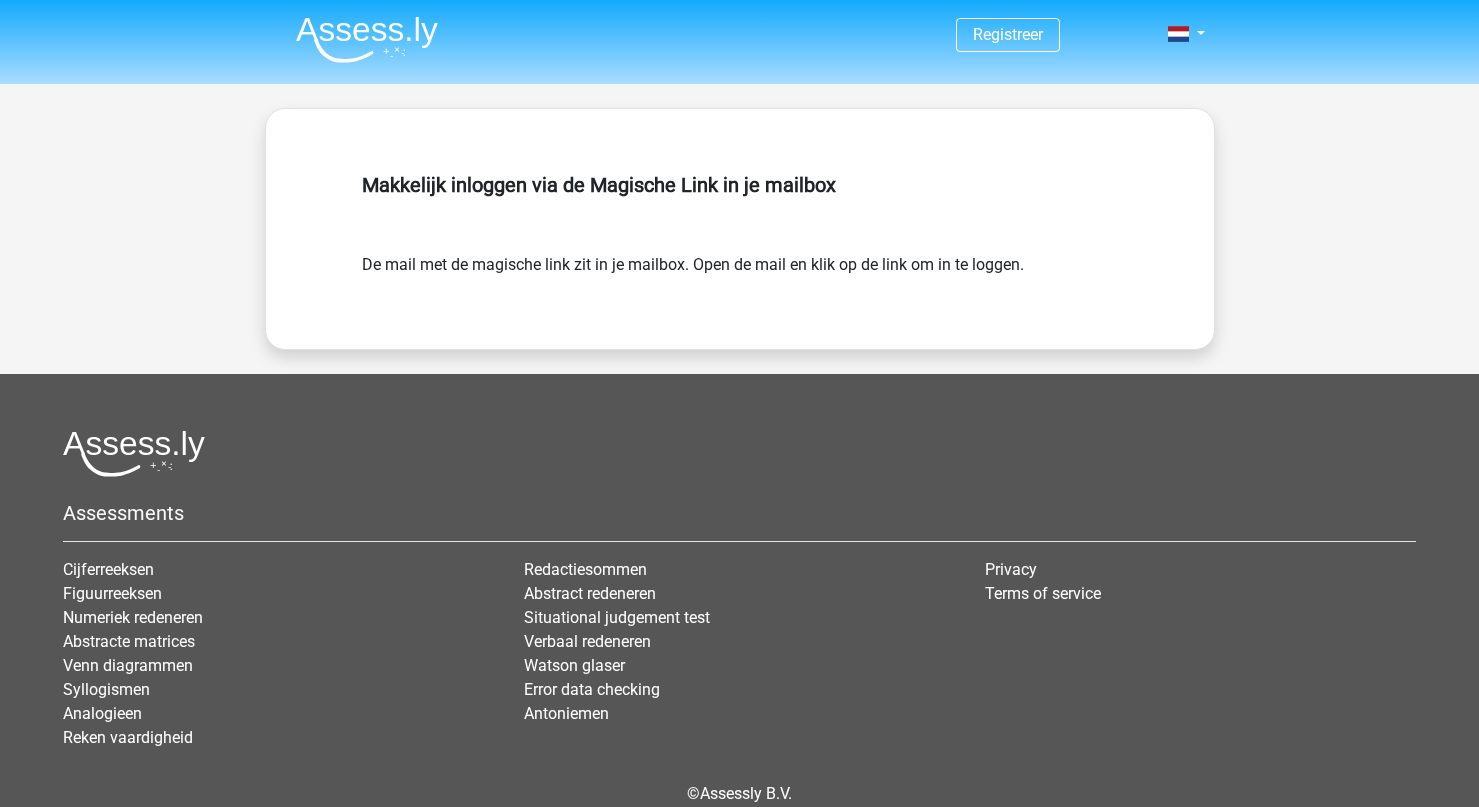 scroll, scrollTop: 0, scrollLeft: 0, axis: both 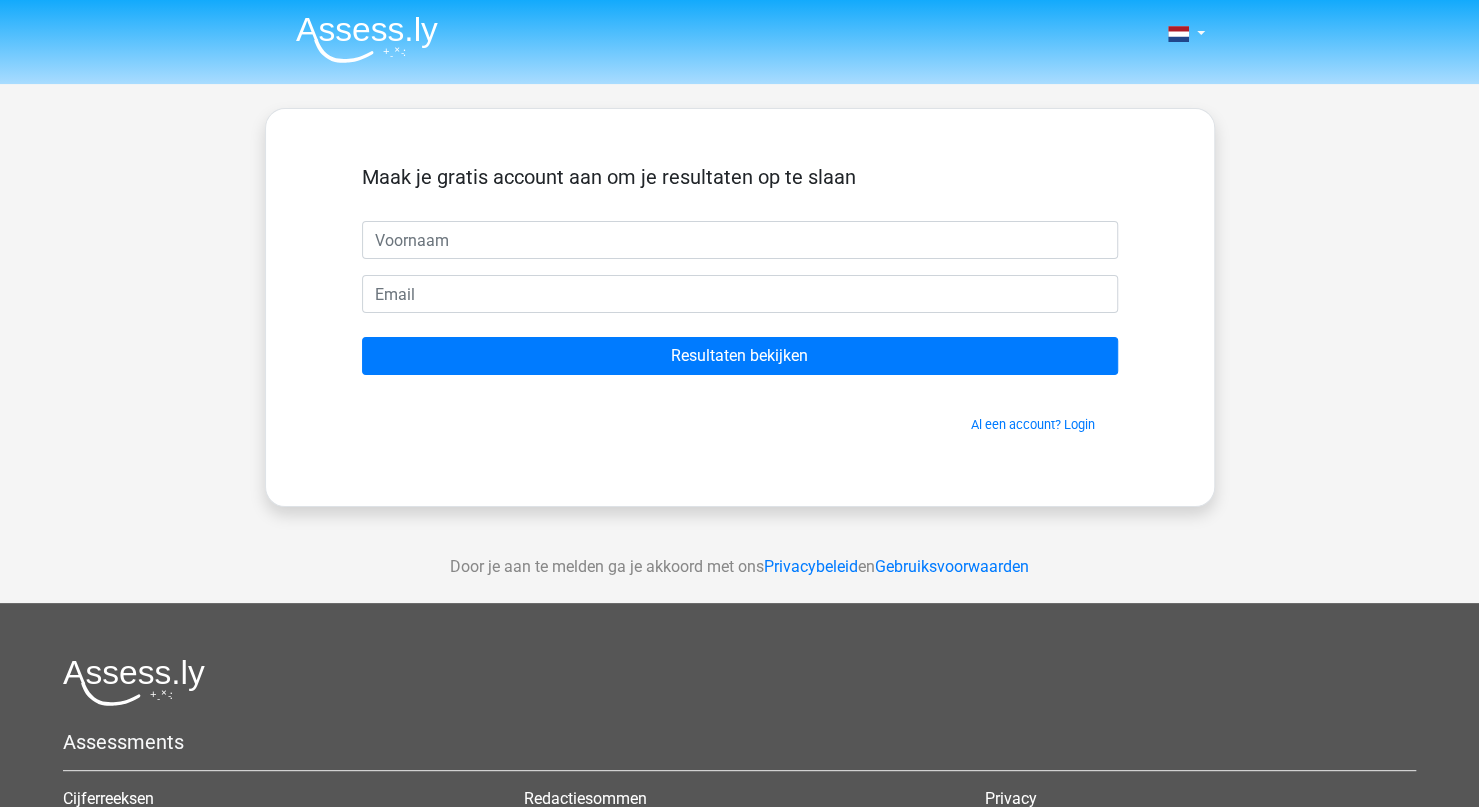 type on "j" 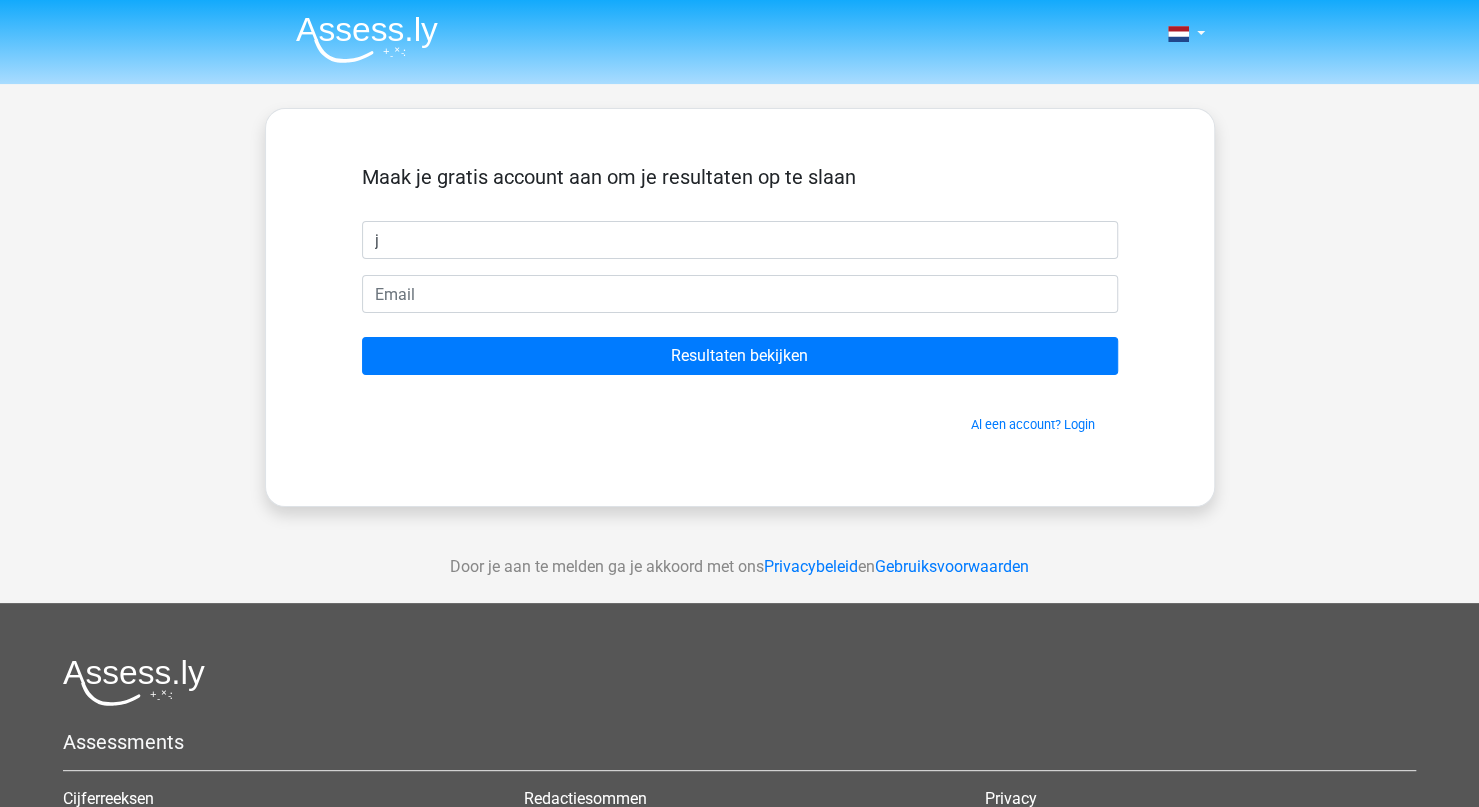 type 